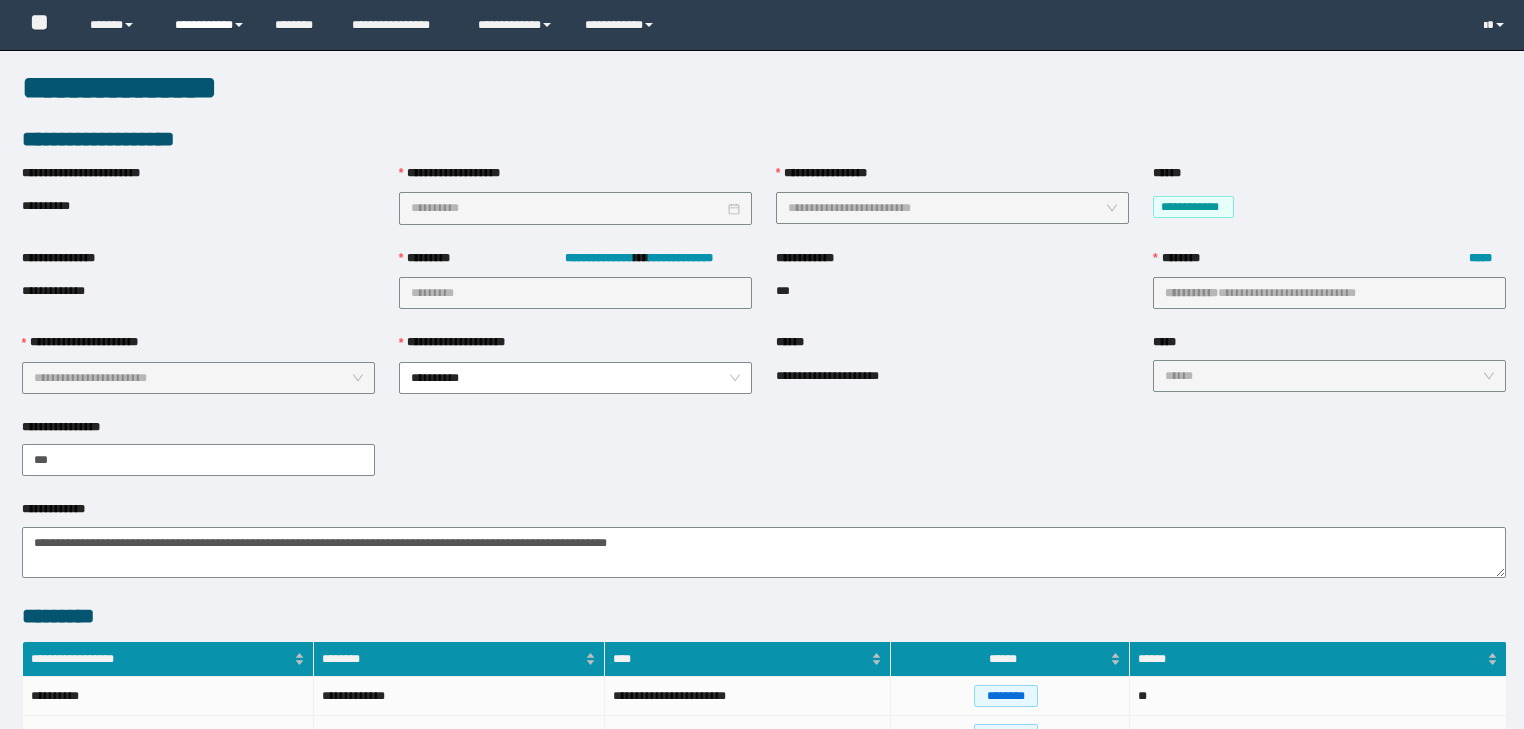 click on "**********" at bounding box center (210, 25) 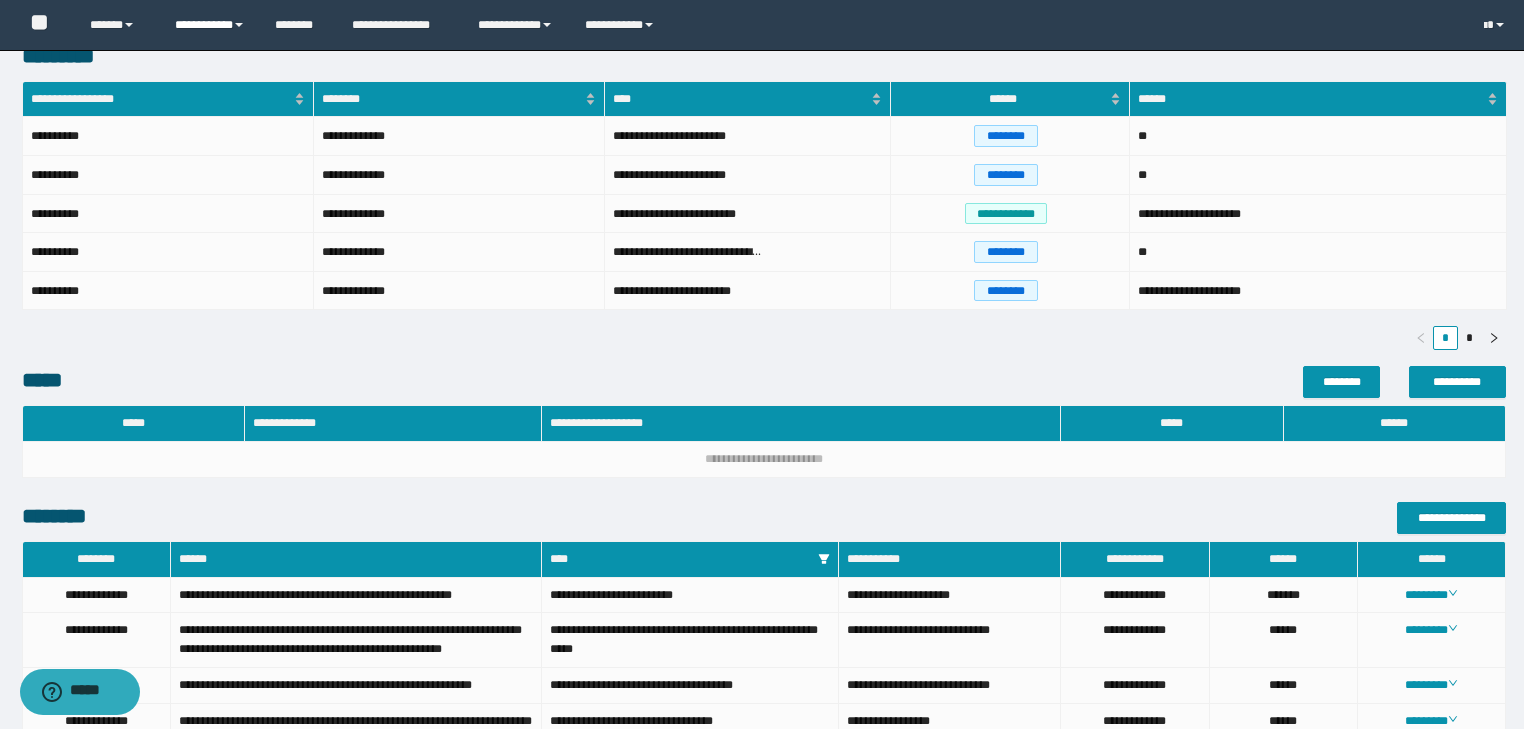 scroll, scrollTop: 0, scrollLeft: 0, axis: both 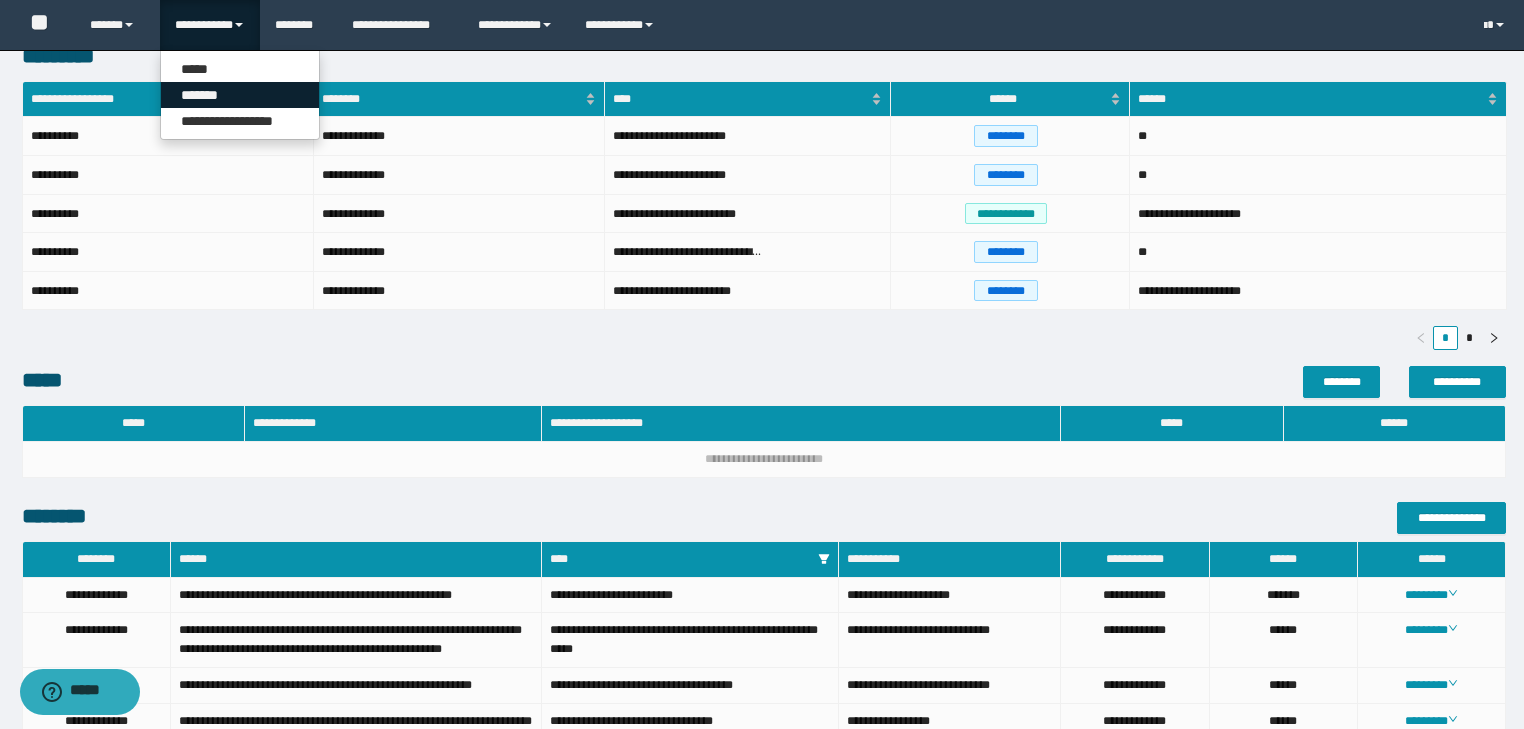 click on "*******" at bounding box center [240, 95] 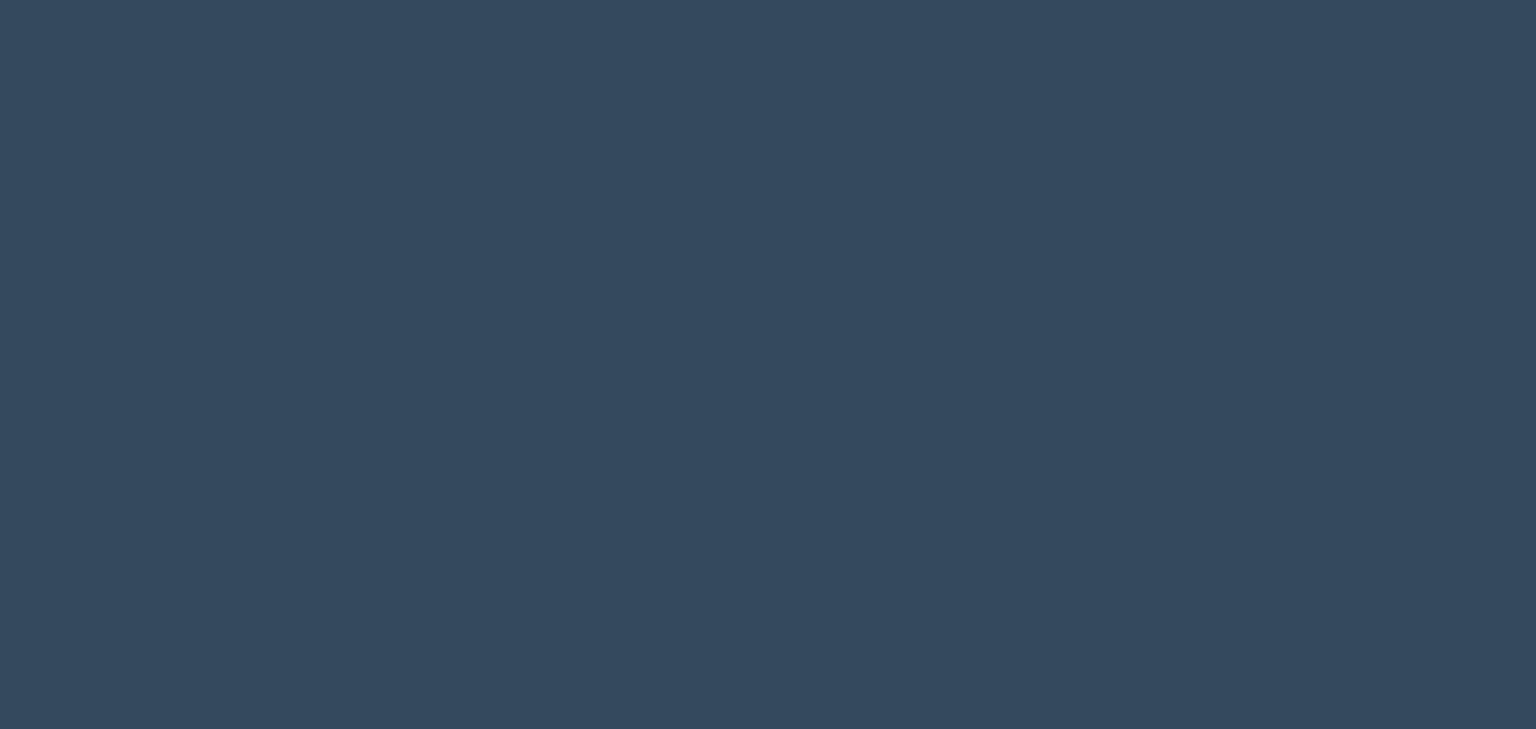 scroll, scrollTop: 0, scrollLeft: 0, axis: both 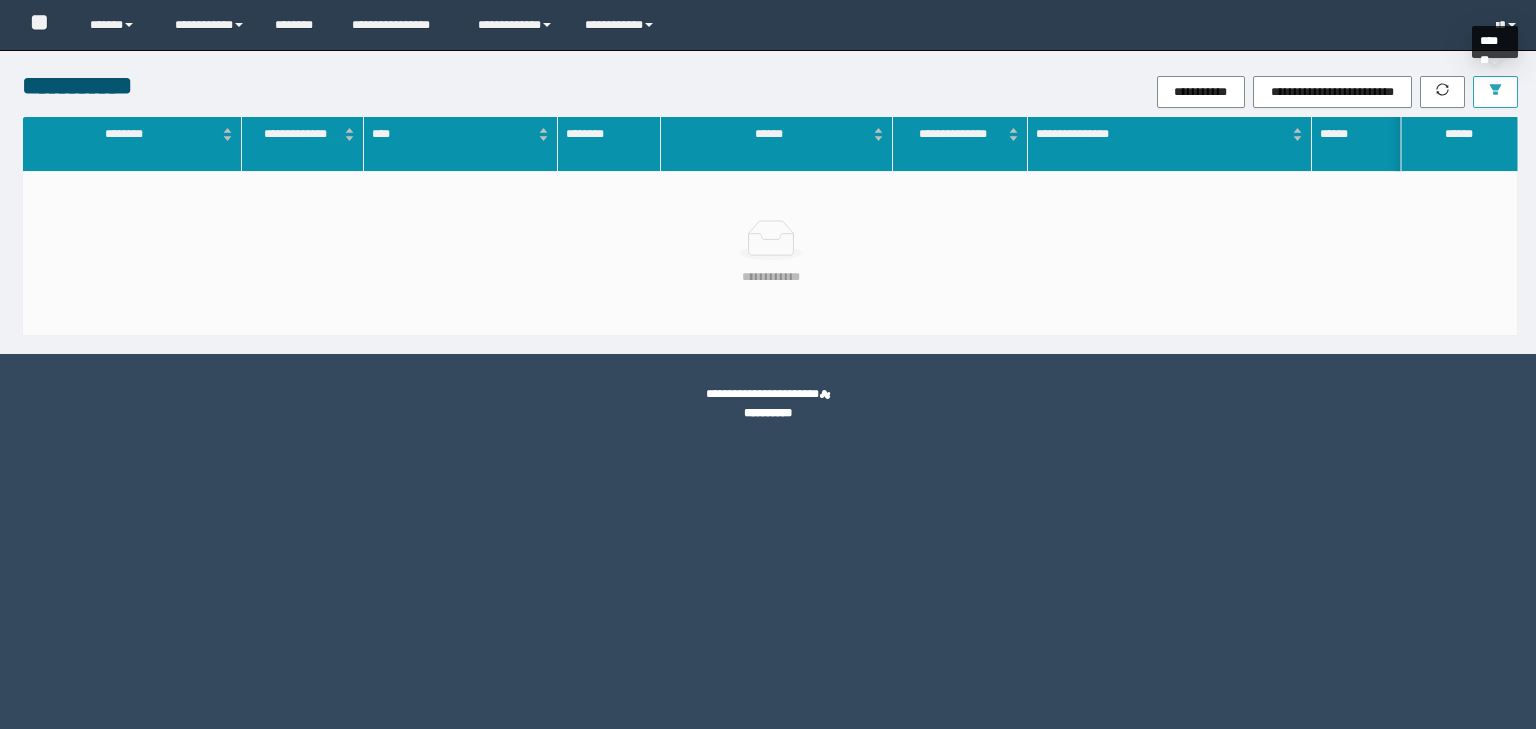 click 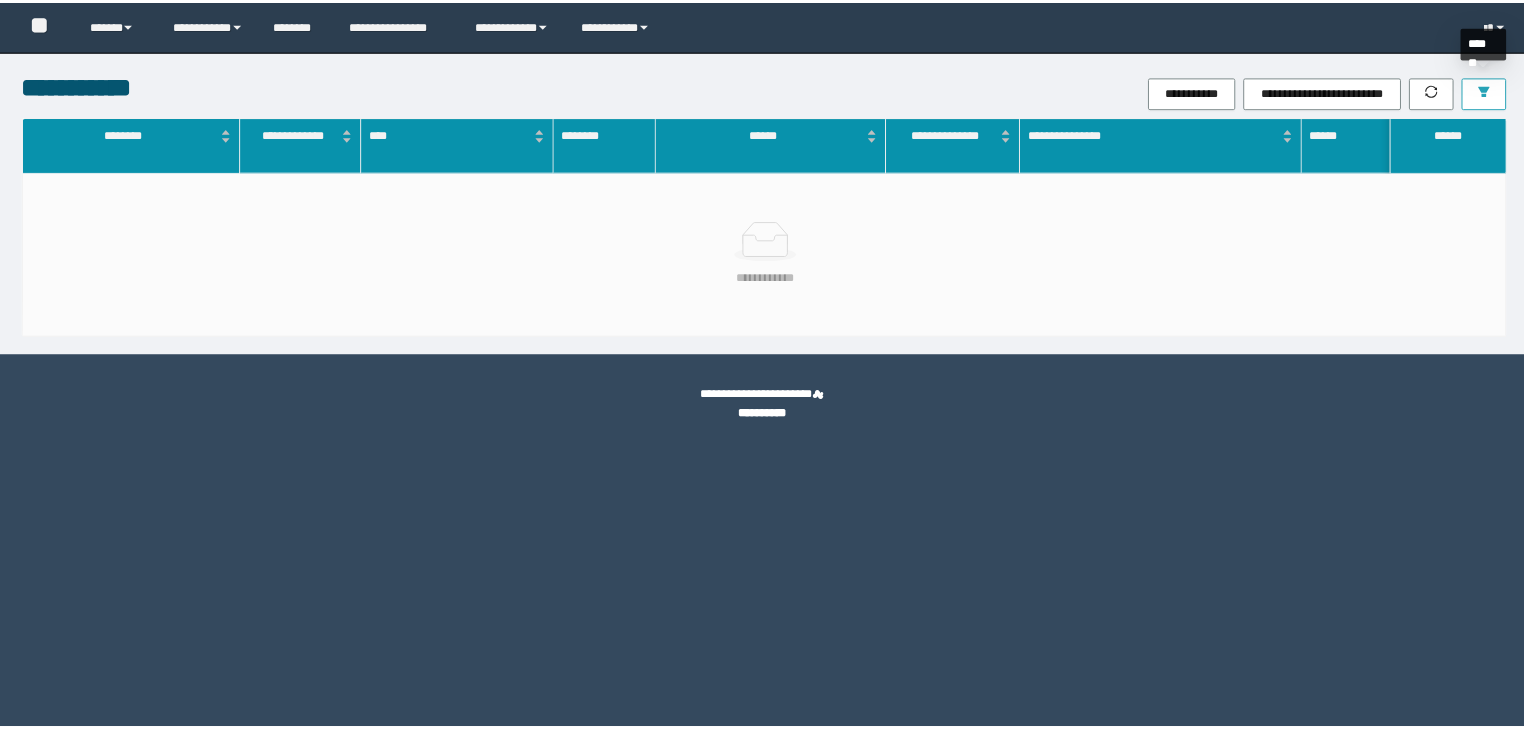 scroll, scrollTop: 0, scrollLeft: 0, axis: both 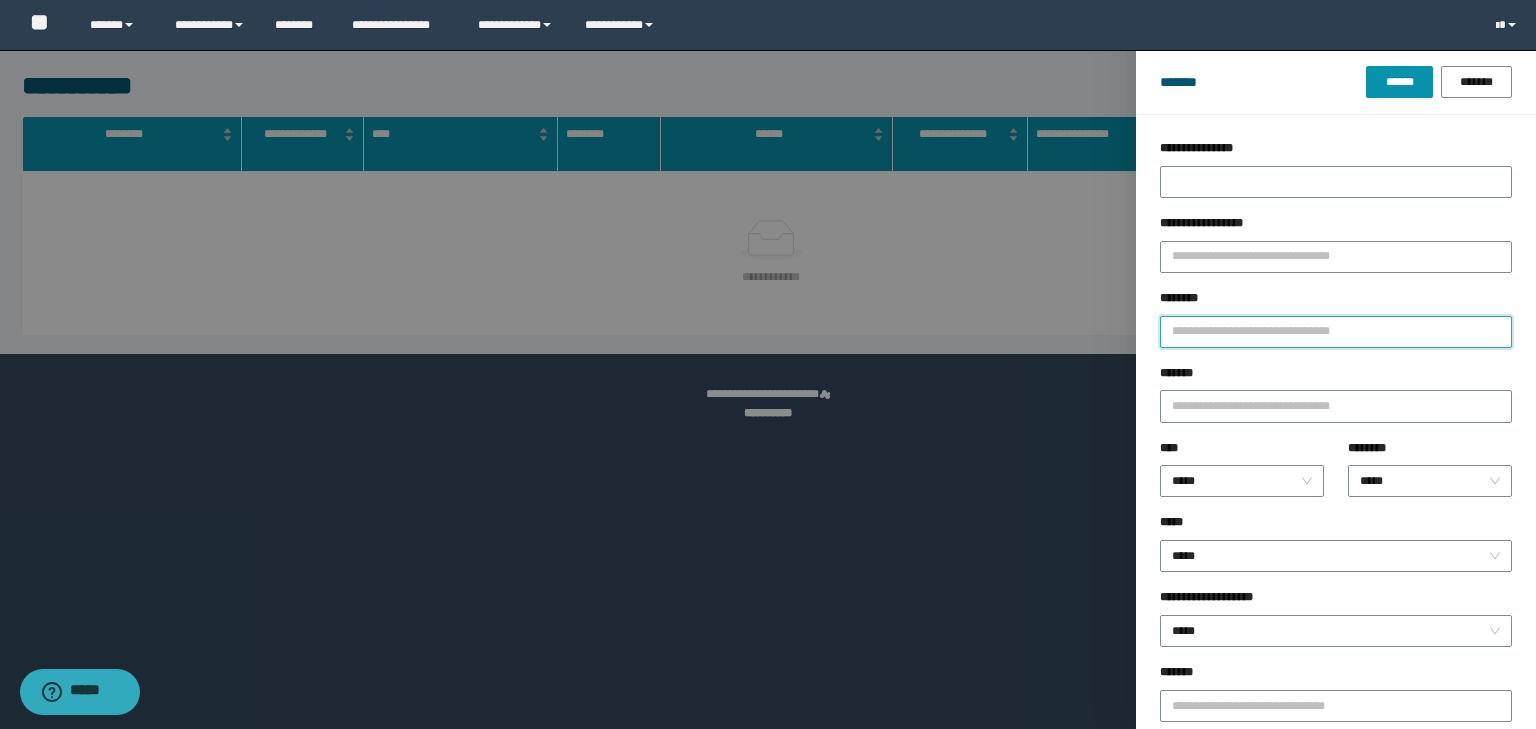 click on "********" at bounding box center (1336, 332) 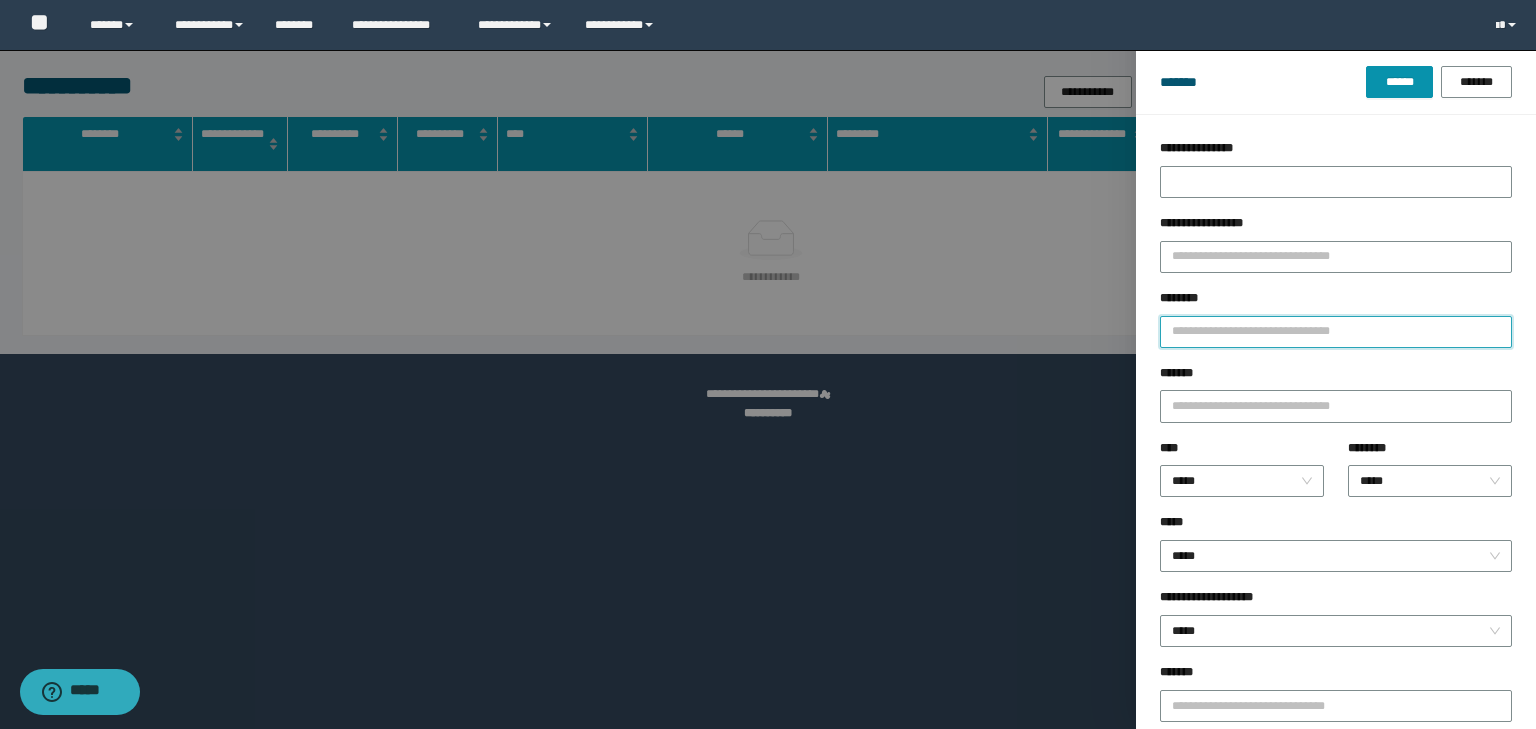 paste on "********" 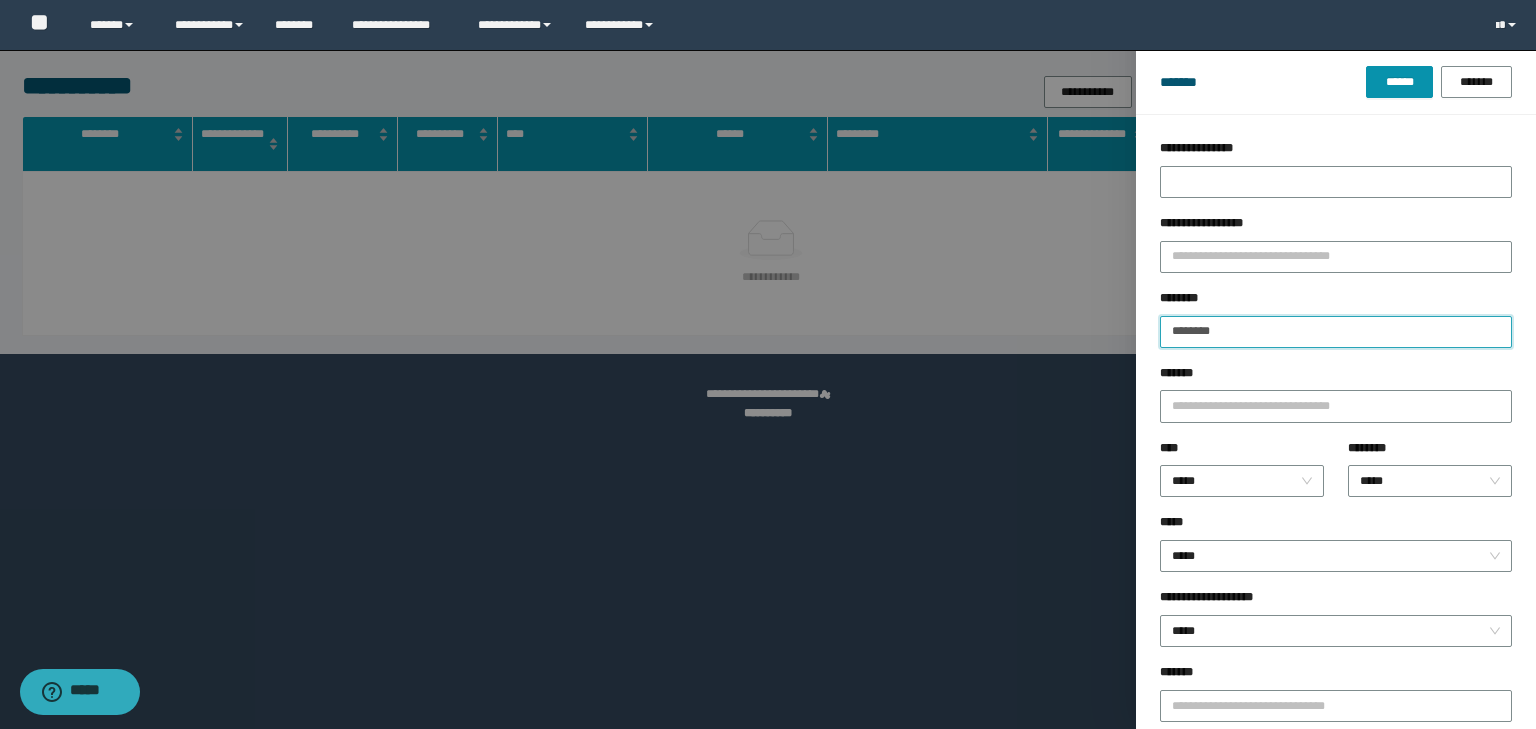 type 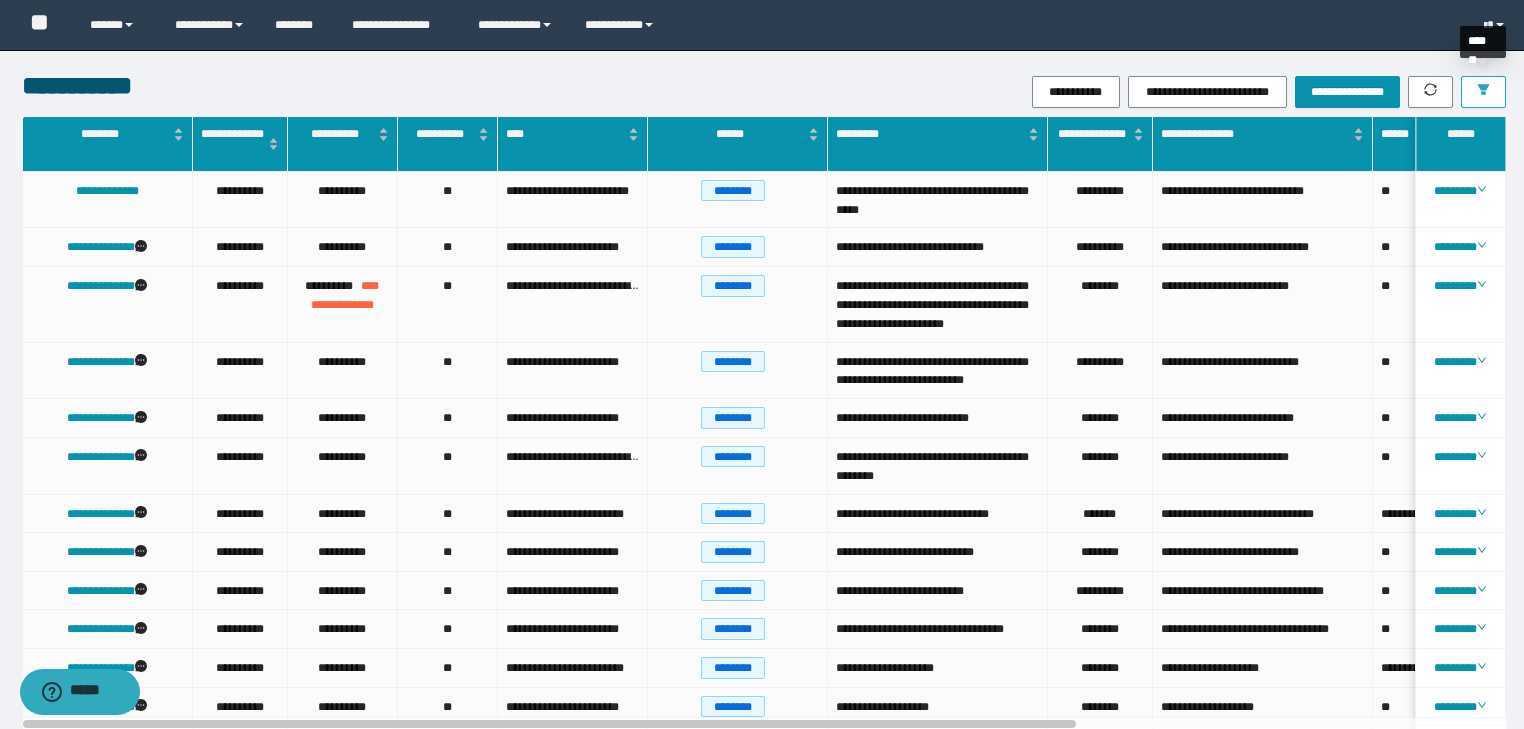 click at bounding box center [1483, 92] 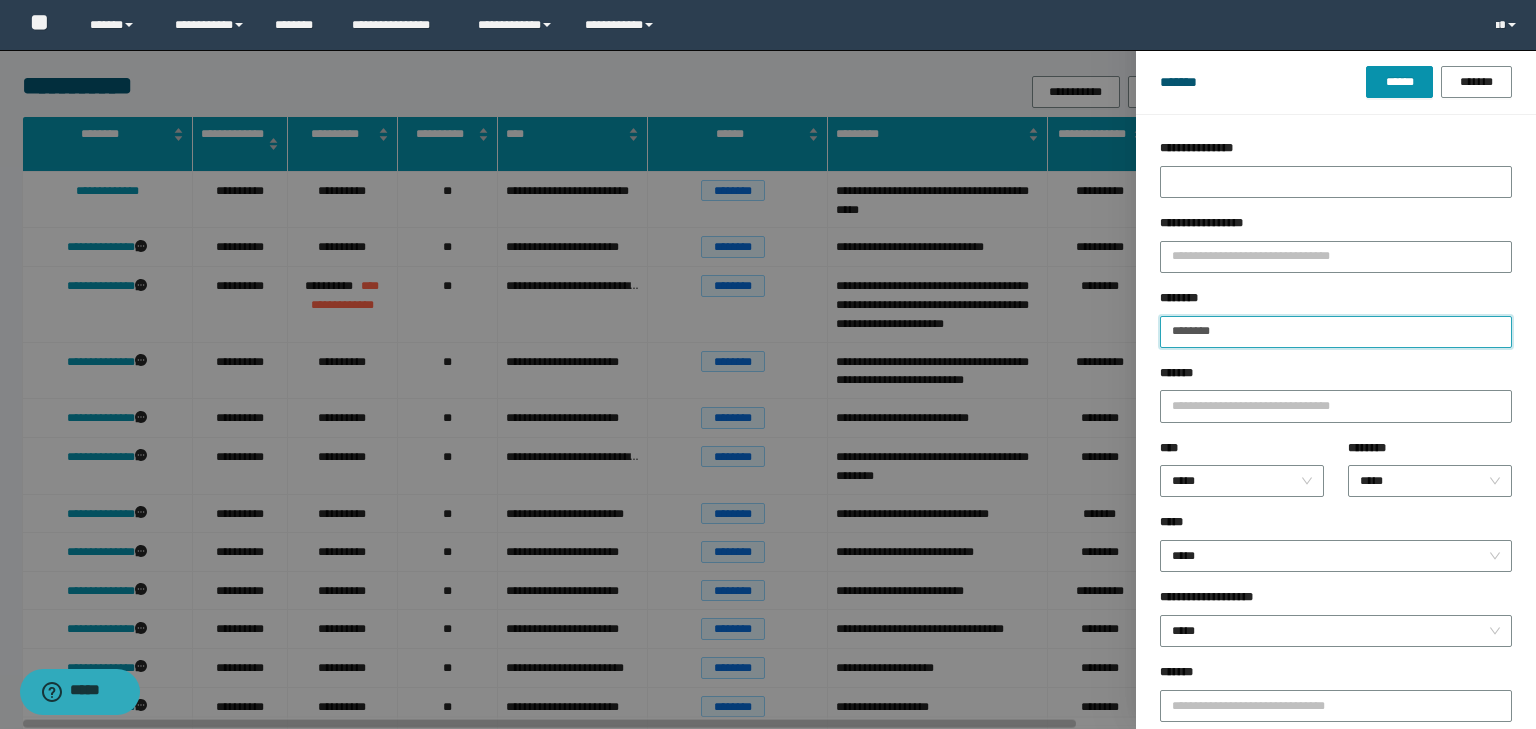 click on "********" at bounding box center (1336, 332) 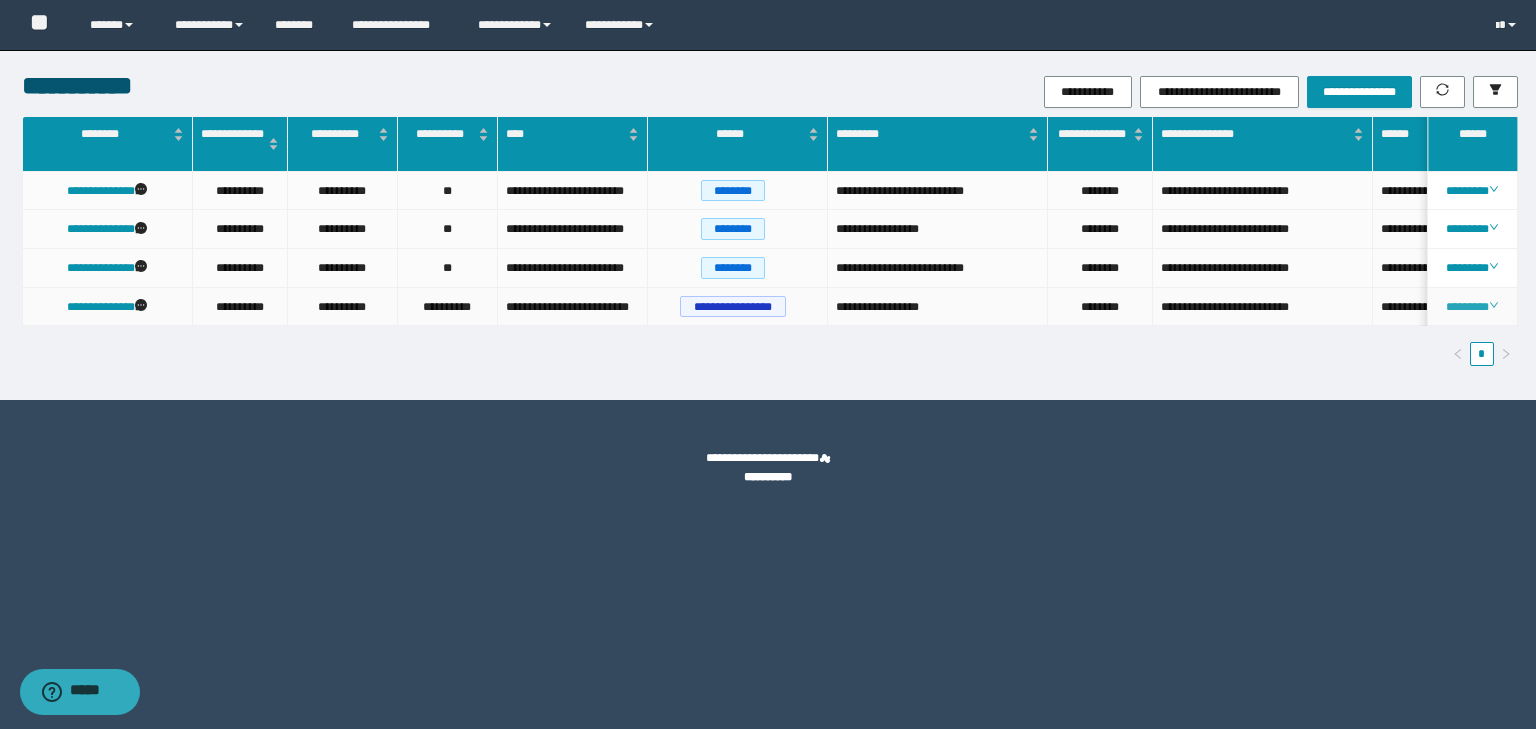 click on "********" at bounding box center (1472, 307) 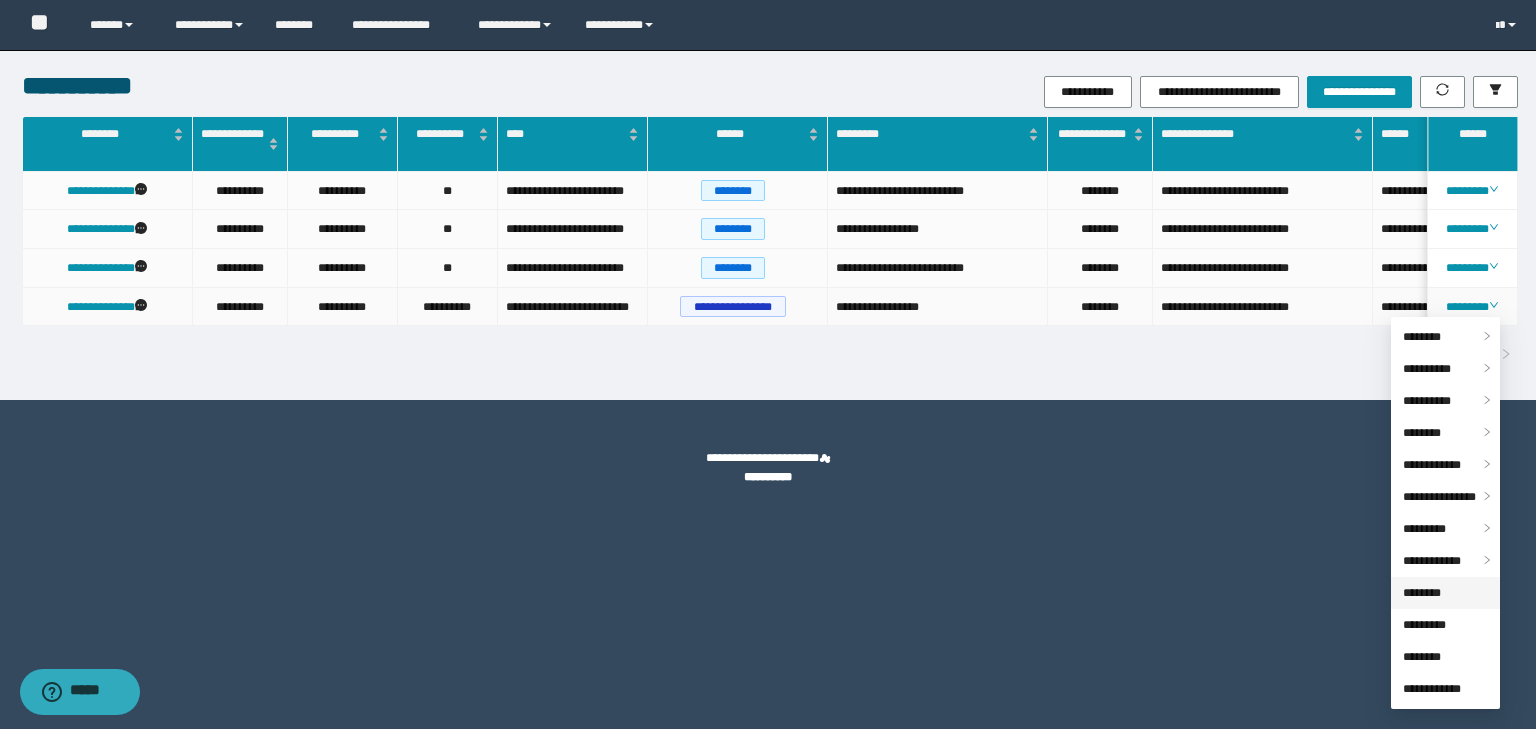 click on "********" at bounding box center (1422, 593) 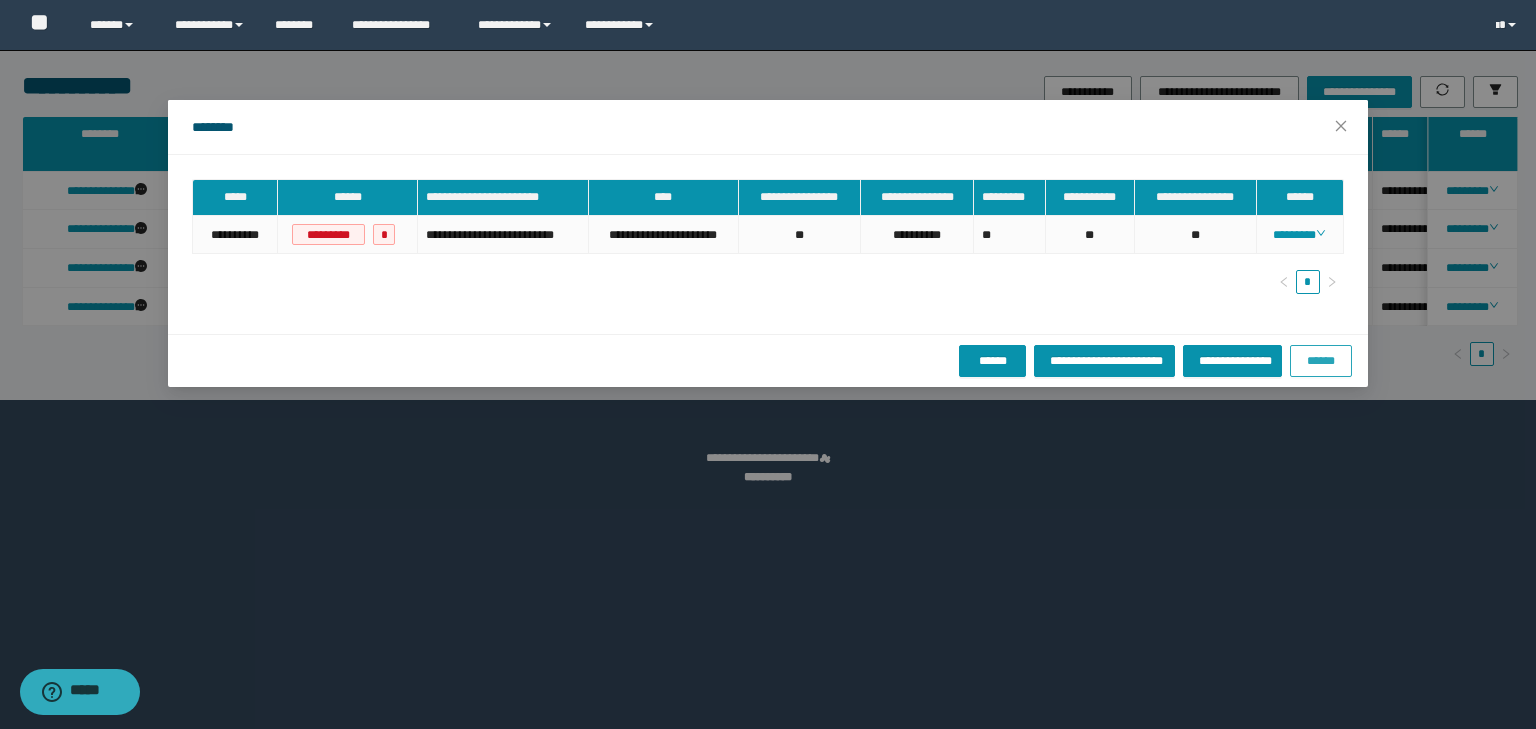click on "******" at bounding box center [1321, 360] 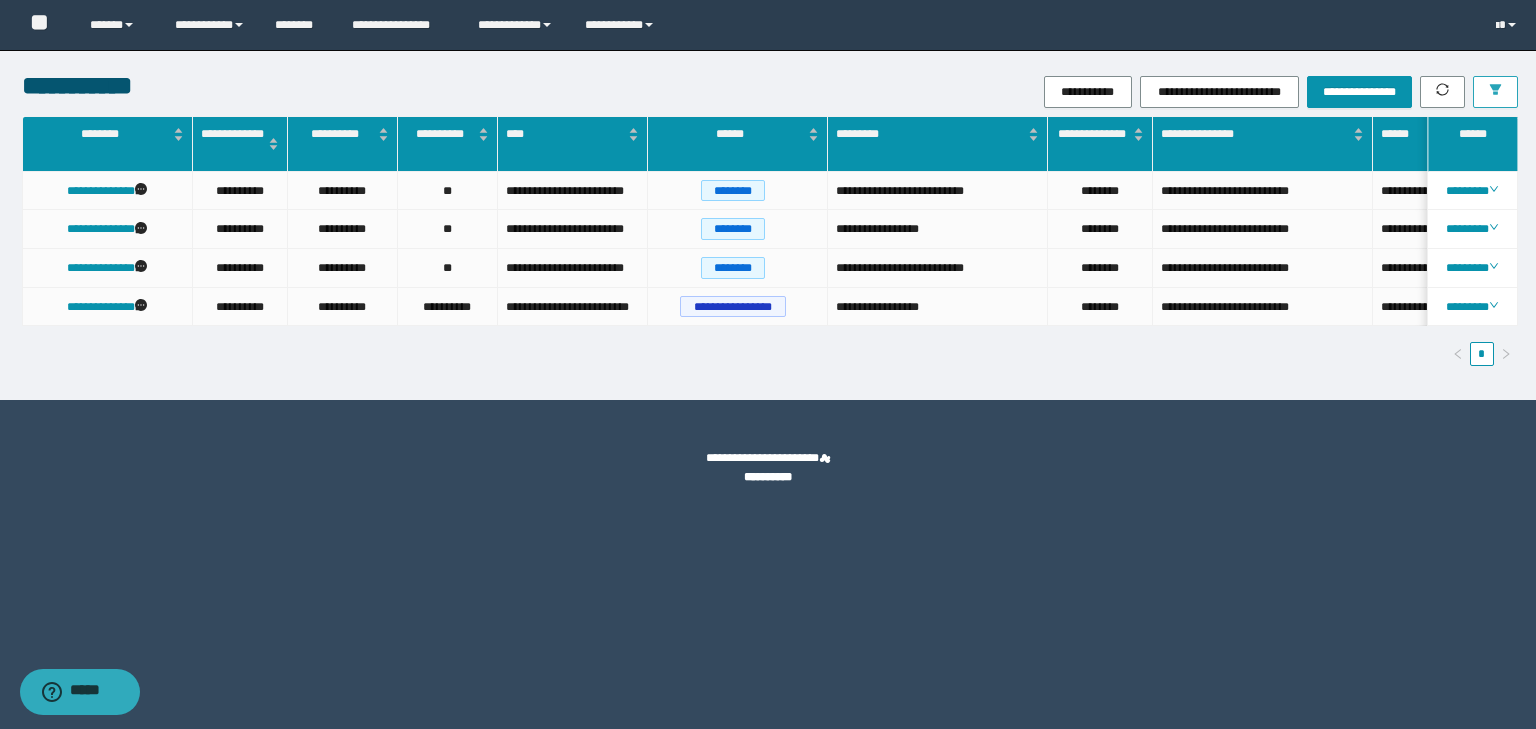 click at bounding box center (1495, 92) 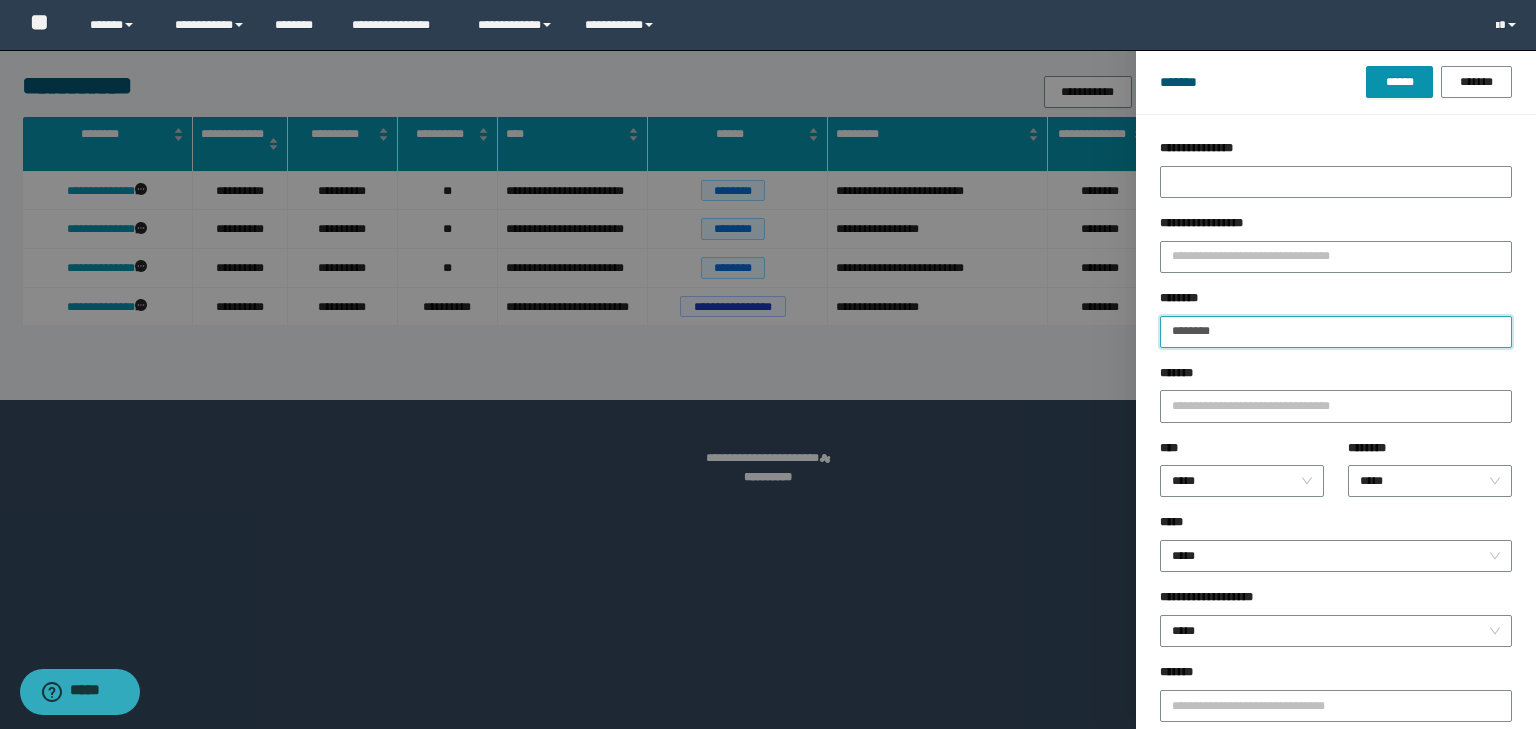 drag, startPoint x: 1254, startPoint y: 335, endPoint x: 1011, endPoint y: 320, distance: 243.46252 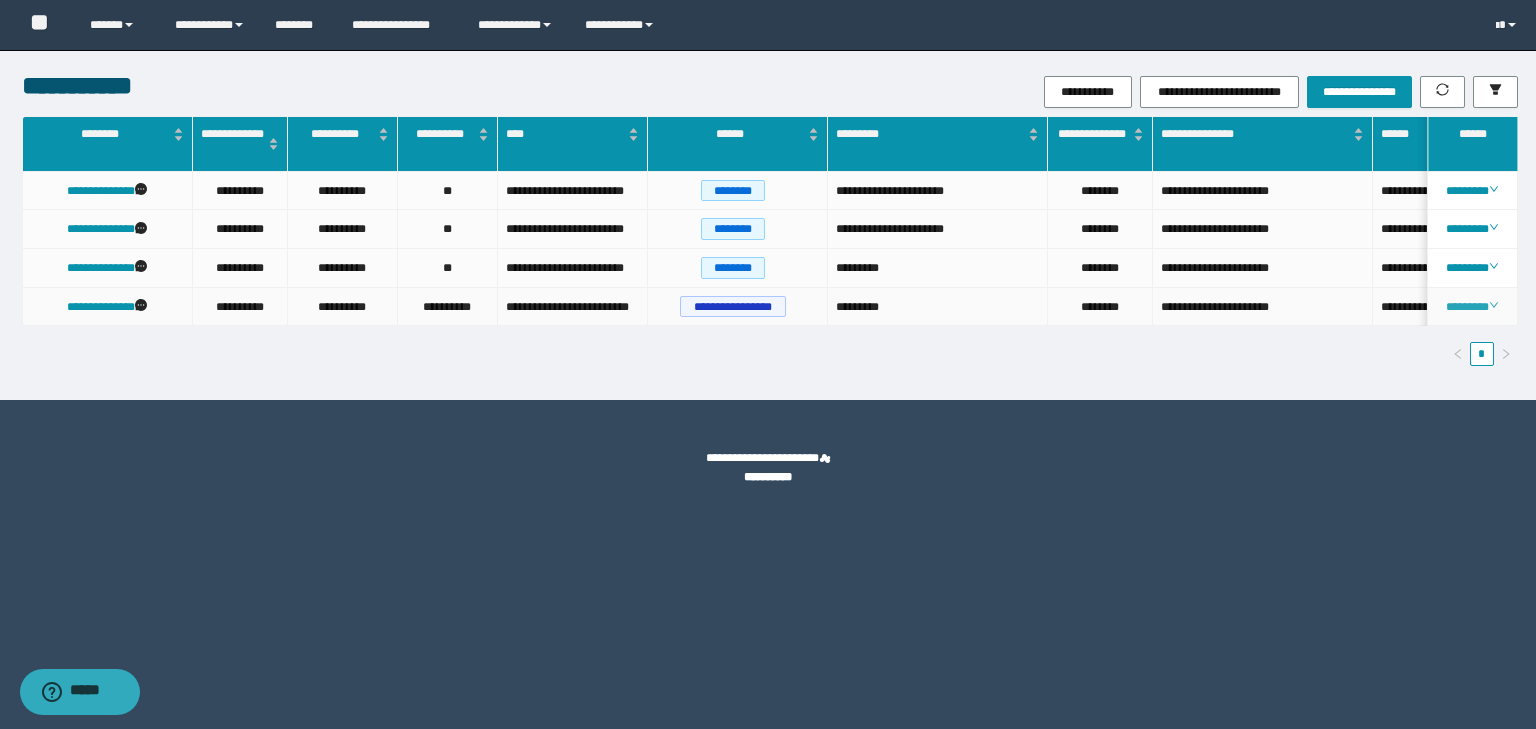 click on "********" at bounding box center [1472, 307] 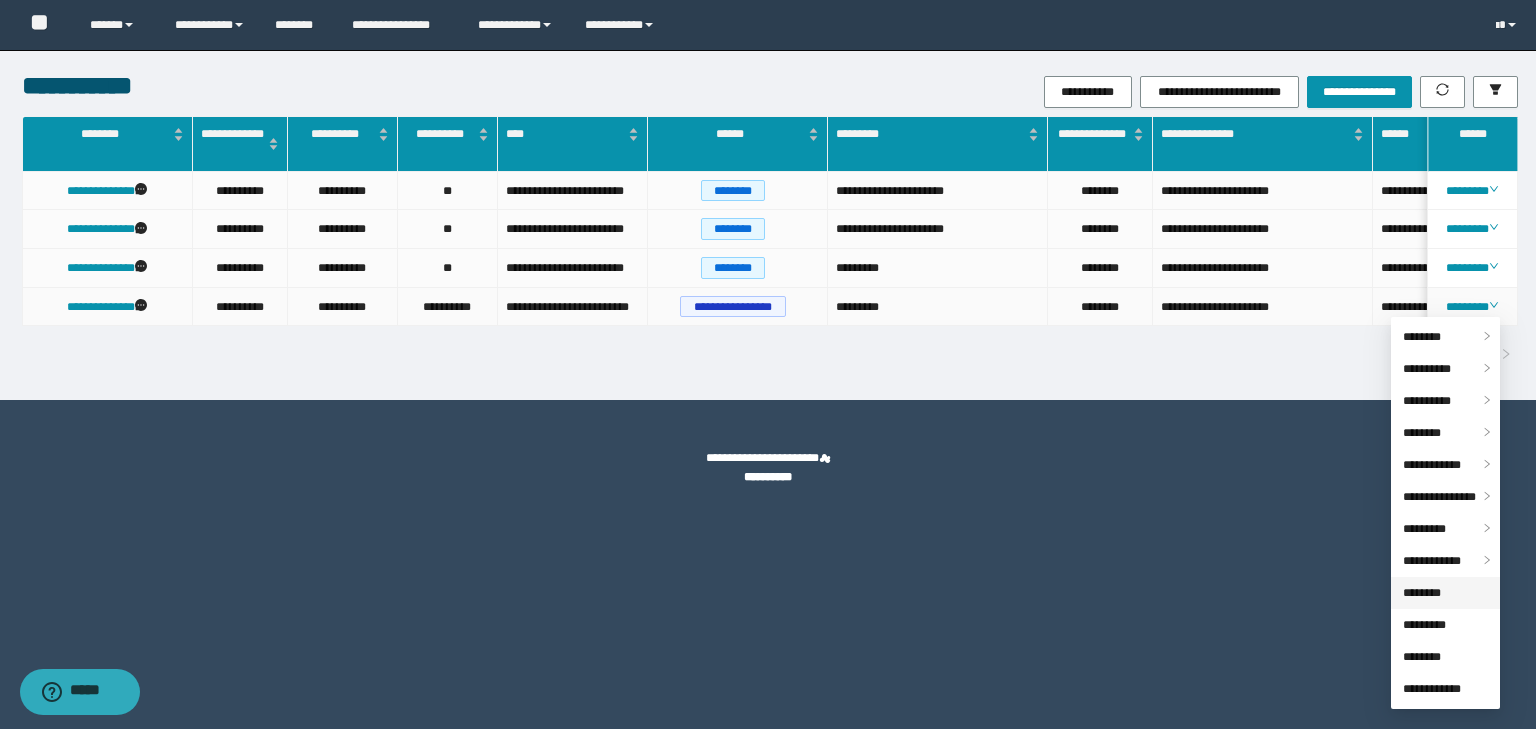 click on "********" at bounding box center [1422, 593] 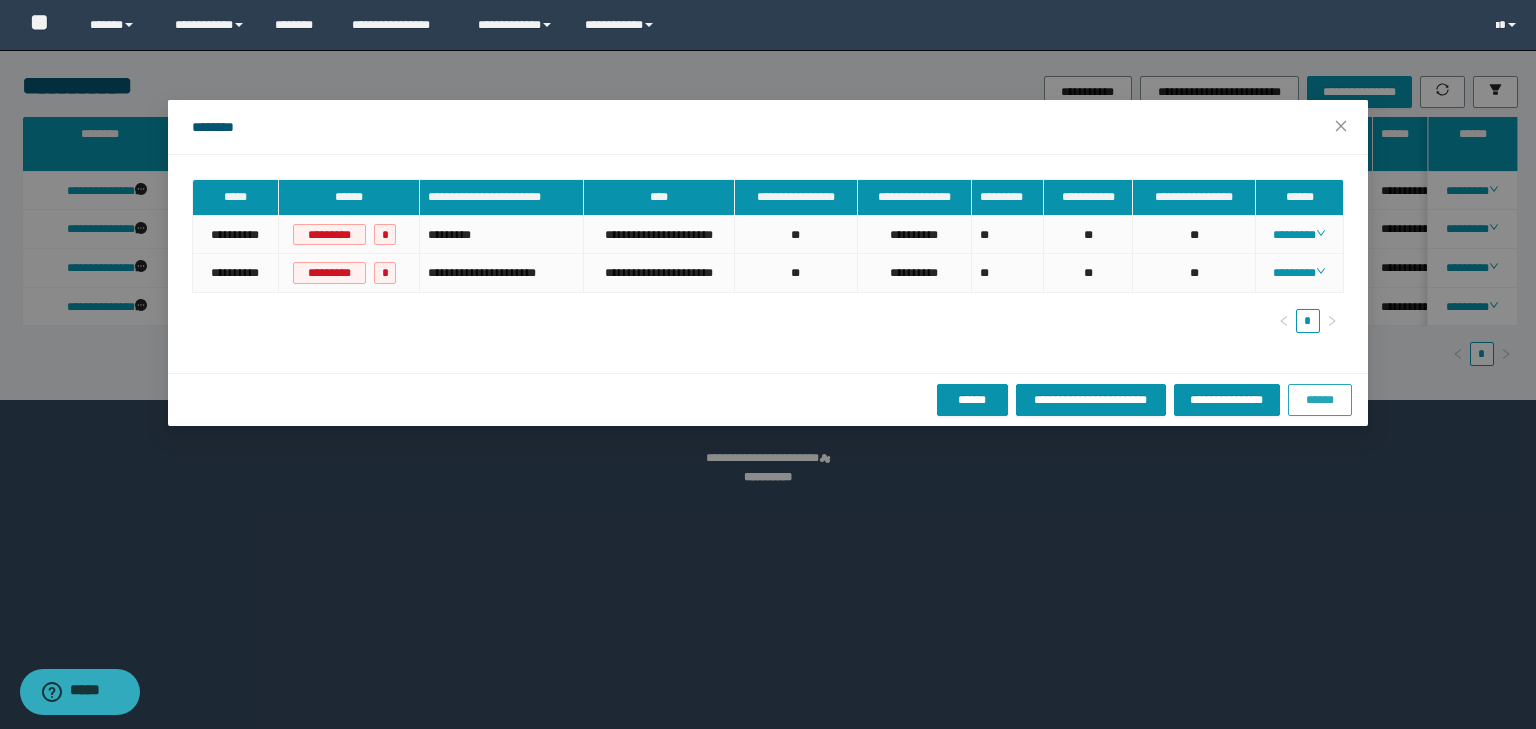 click on "******" at bounding box center [1320, 400] 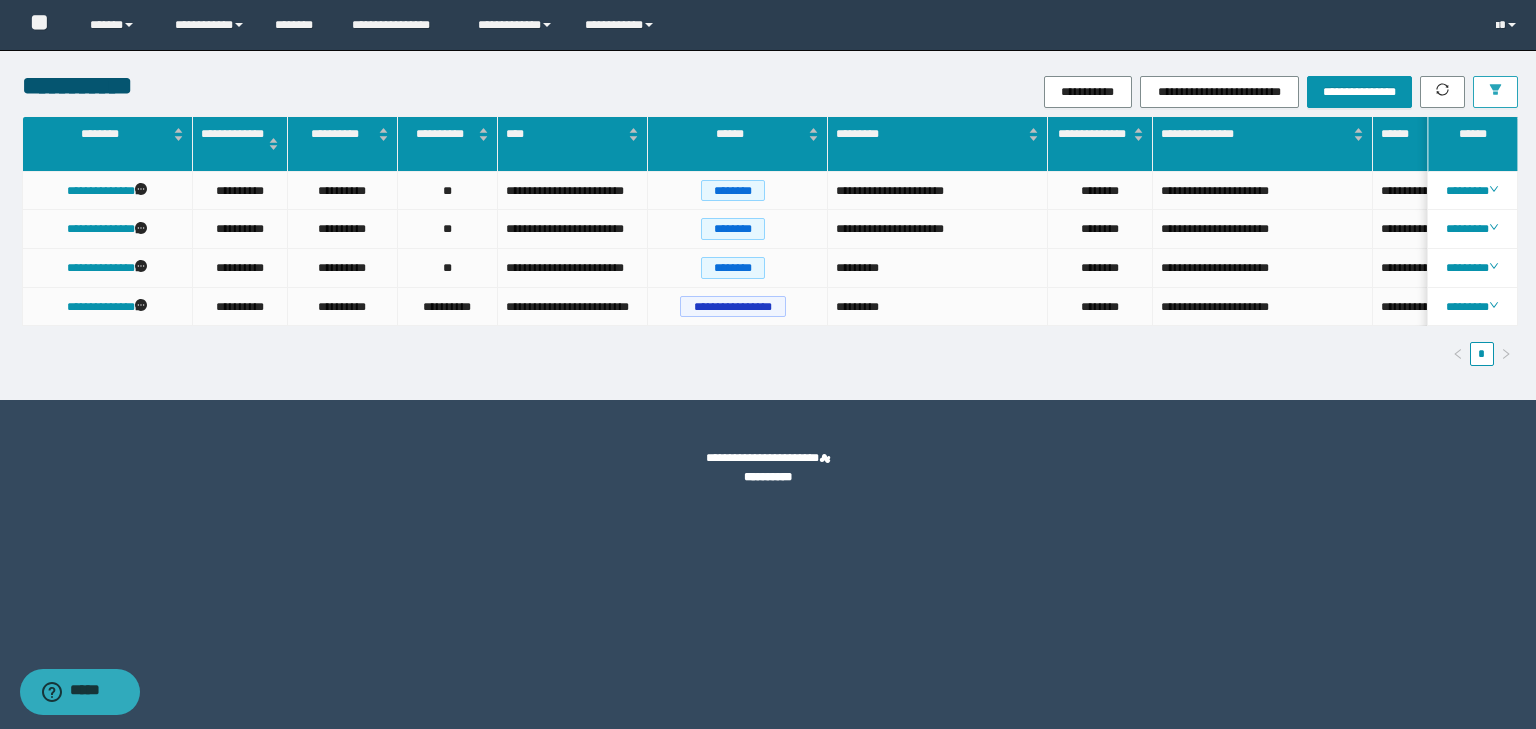 click at bounding box center [1495, 92] 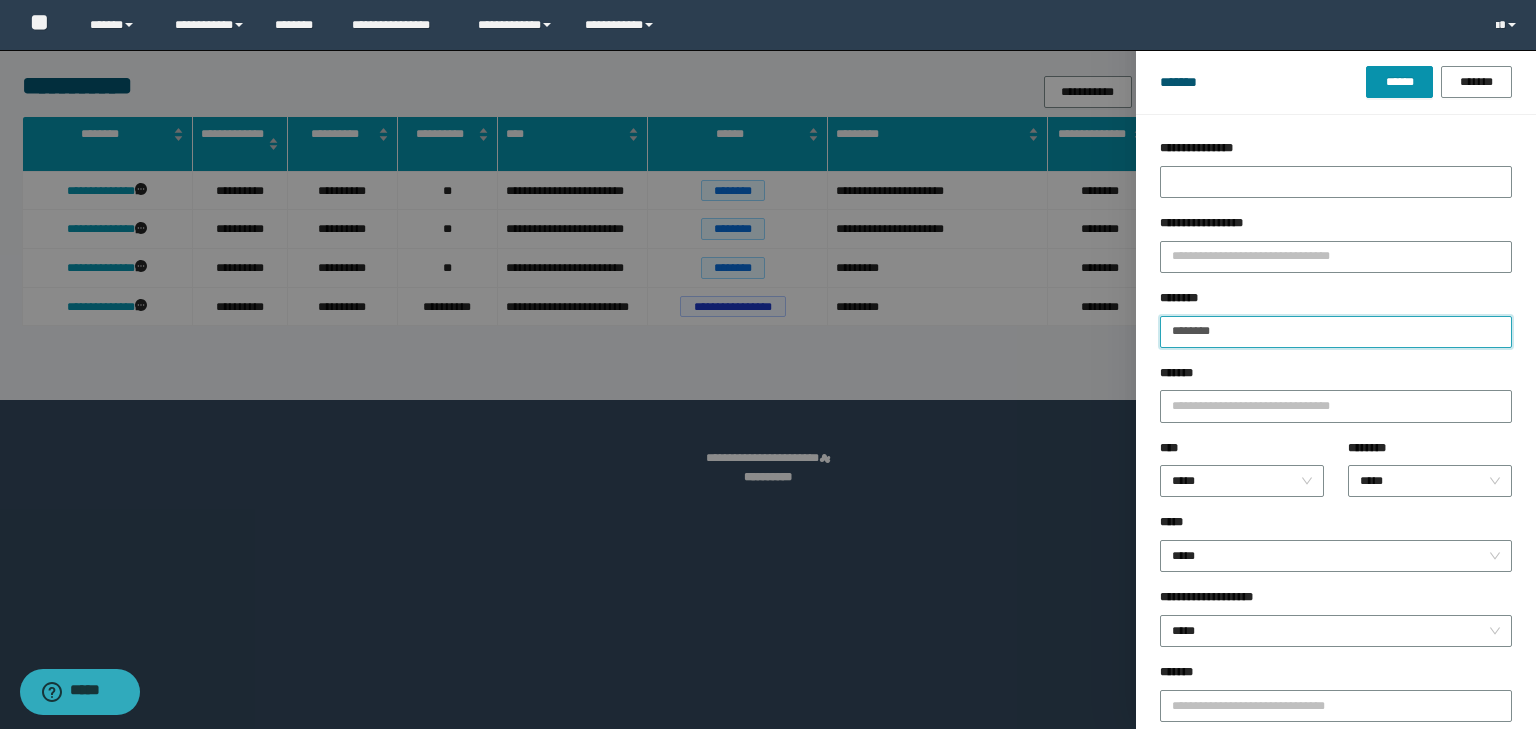 drag, startPoint x: 1231, startPoint y: 326, endPoint x: 1030, endPoint y: 319, distance: 201.12186 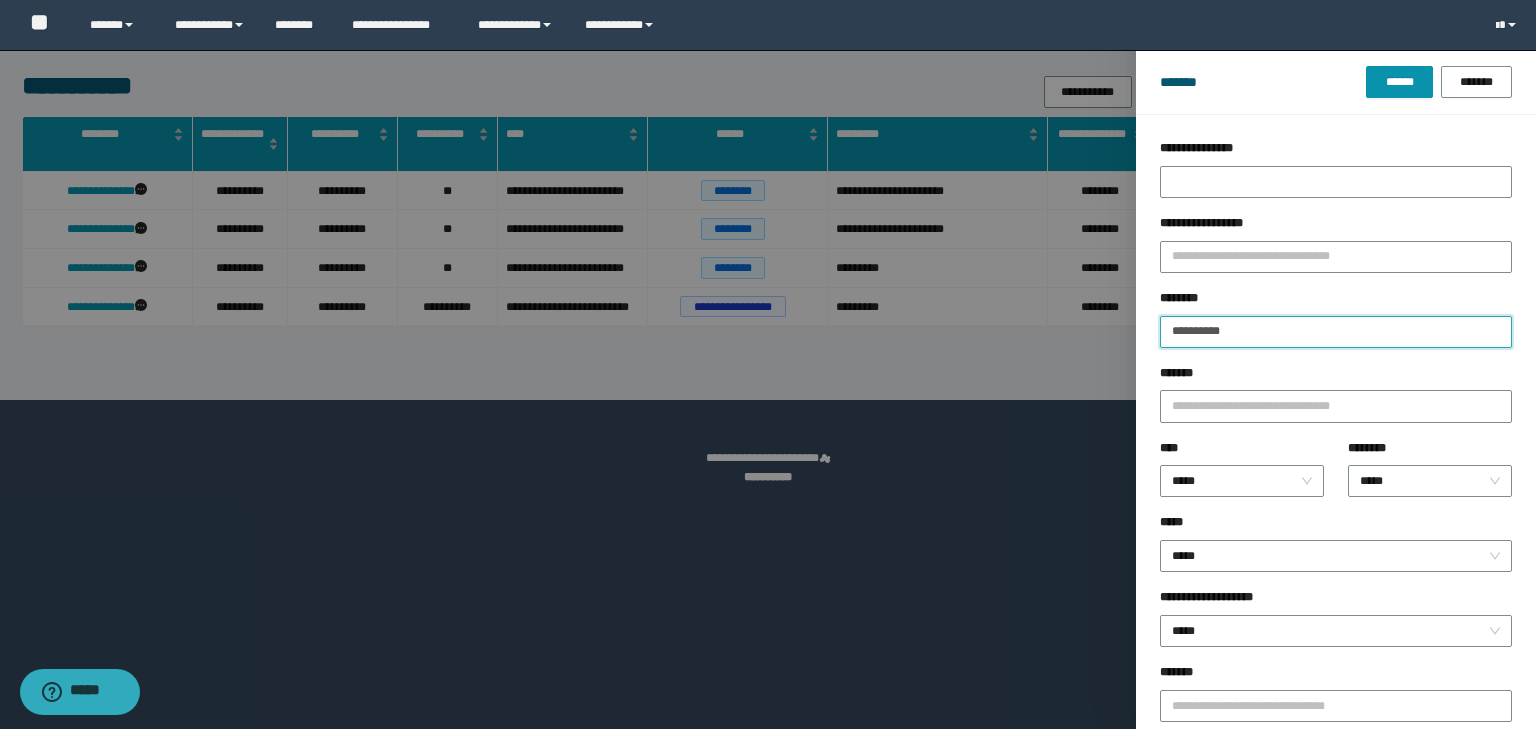 click on "******" at bounding box center (1399, 82) 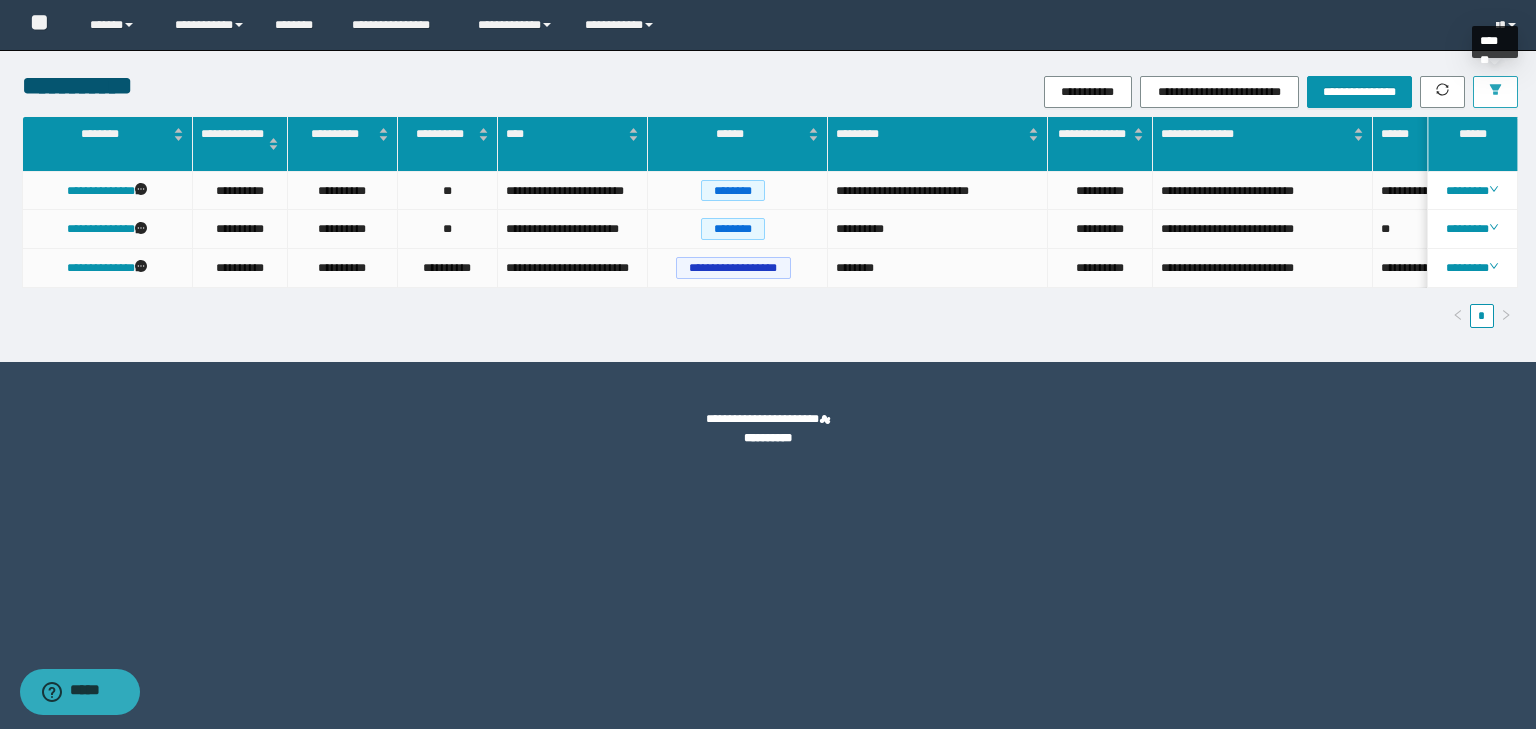 click at bounding box center (1495, 92) 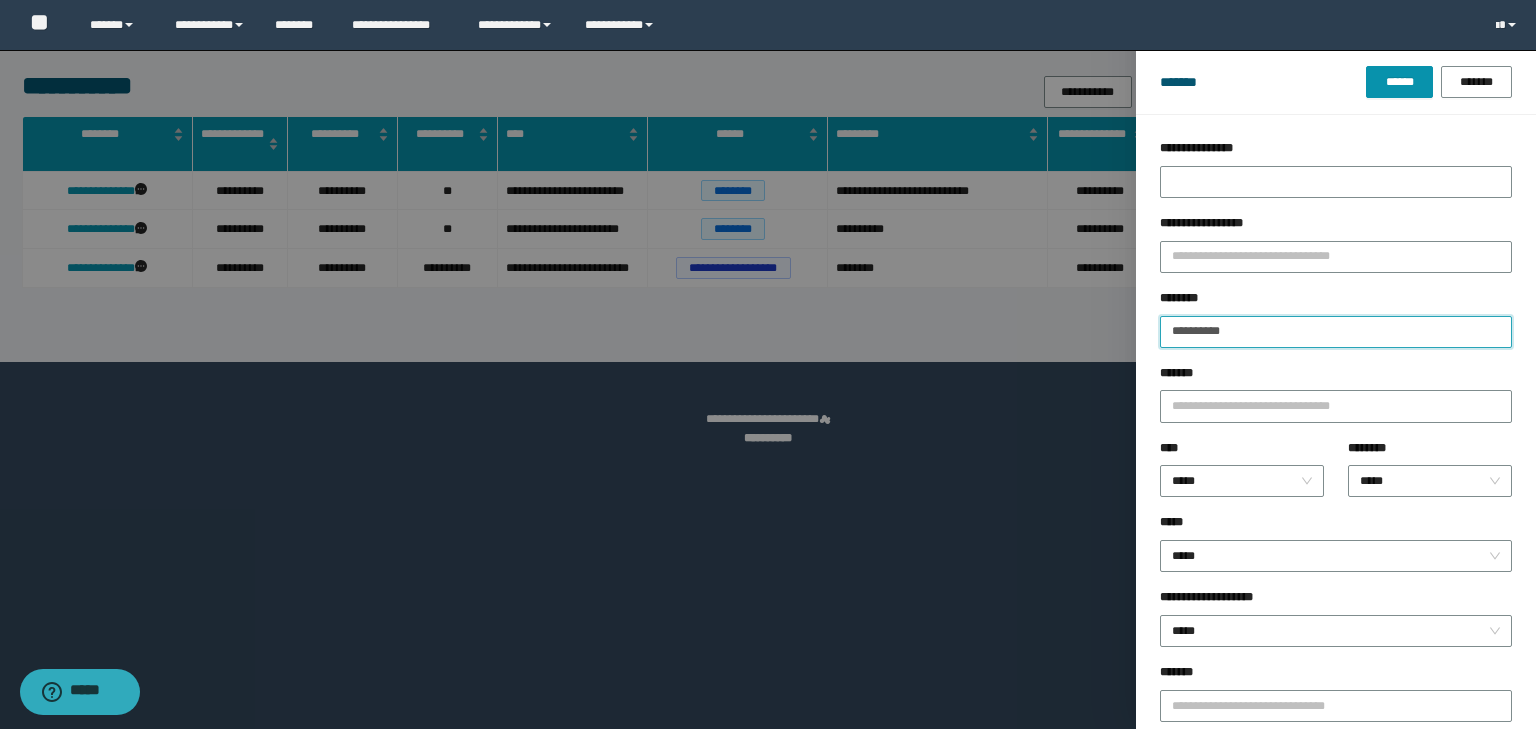 drag, startPoint x: 1267, startPoint y: 328, endPoint x: 1018, endPoint y: 311, distance: 249.57965 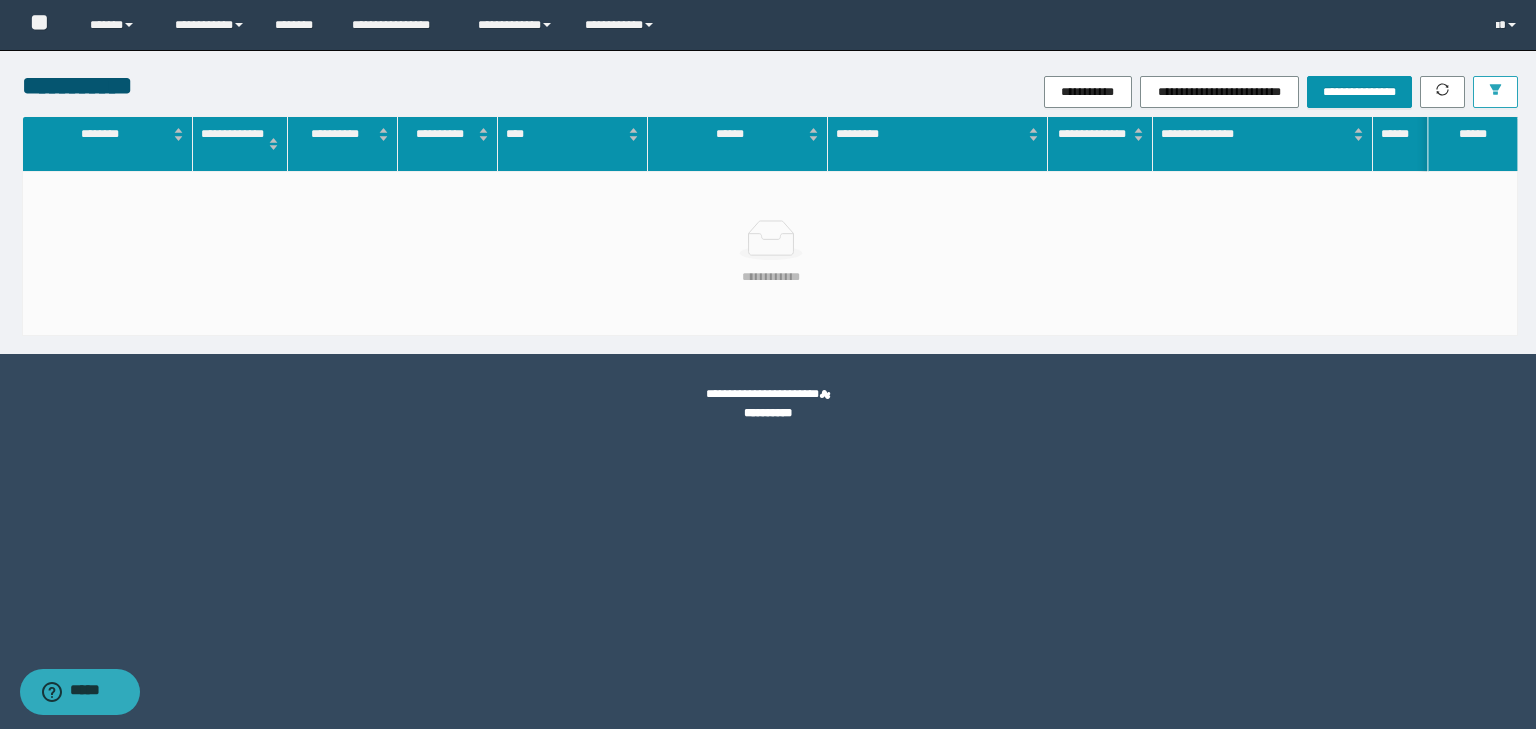 click 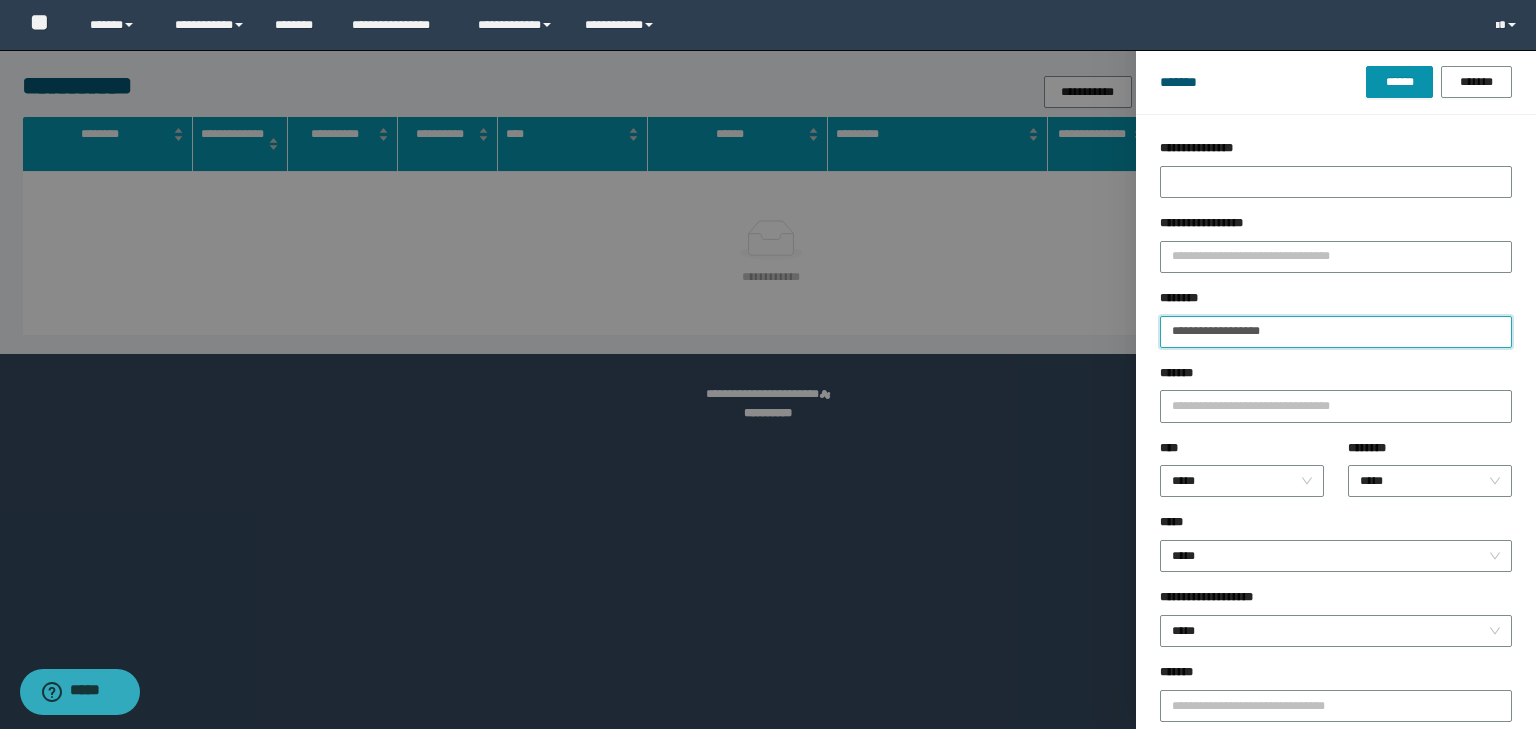 drag, startPoint x: 1213, startPoint y: 331, endPoint x: 1176, endPoint y: 330, distance: 37.01351 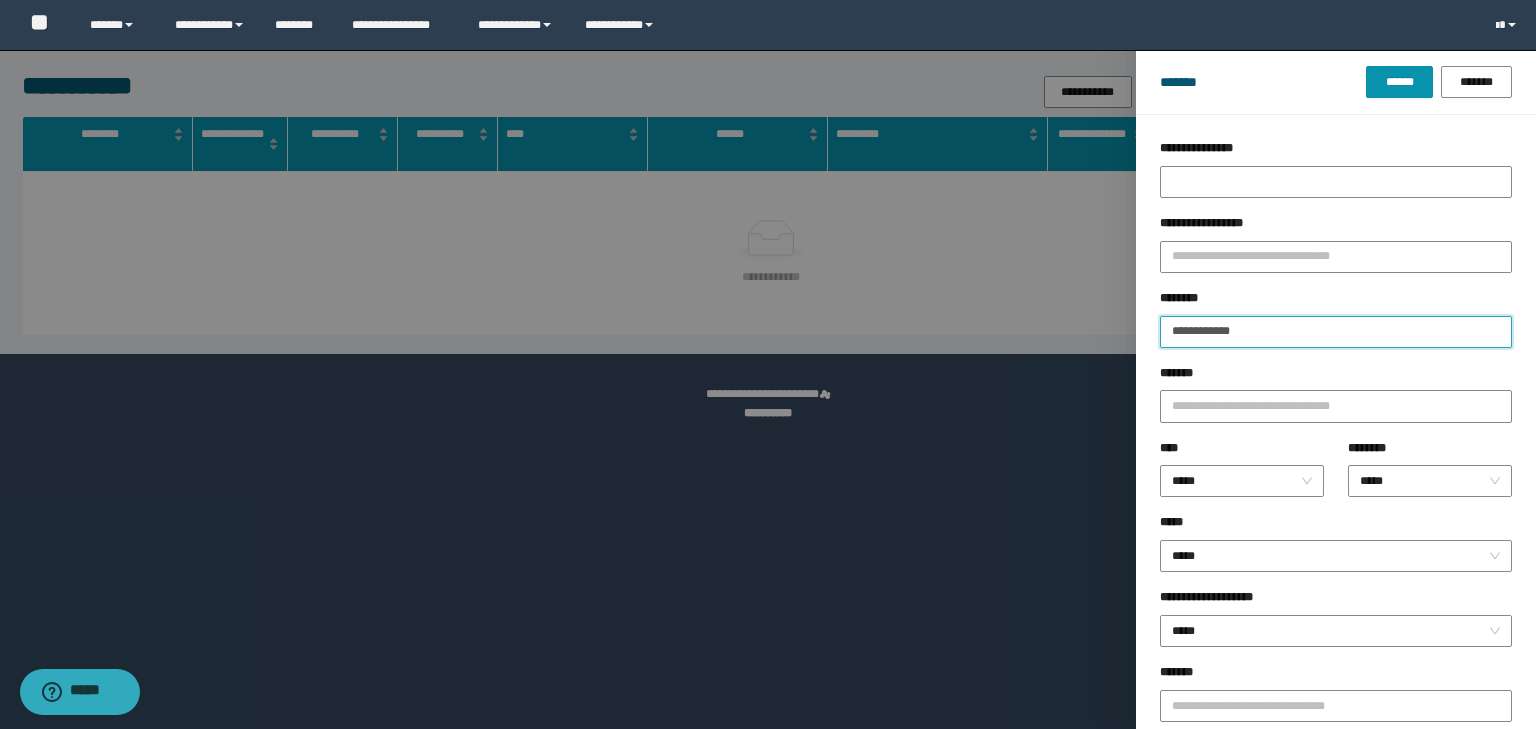 type on "**********" 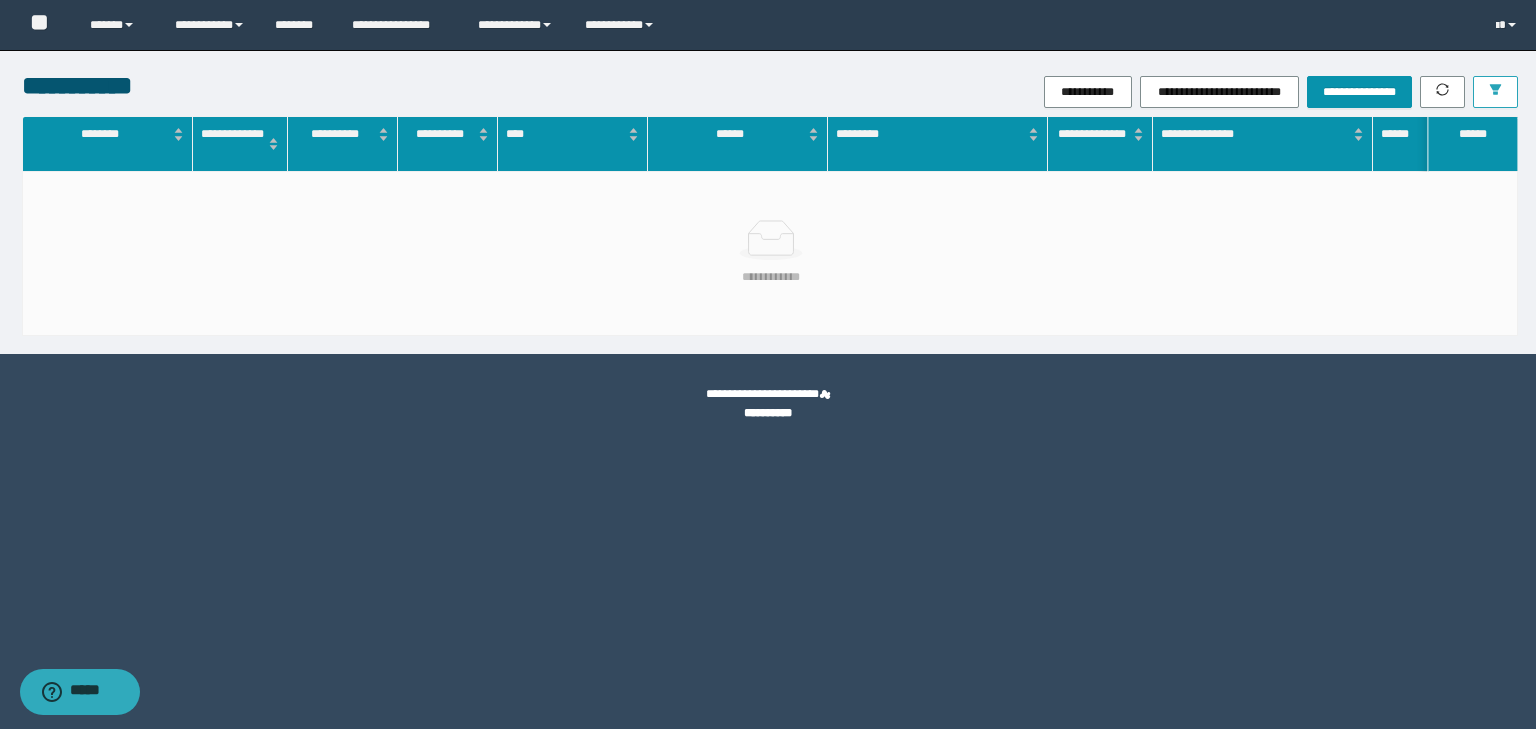 click 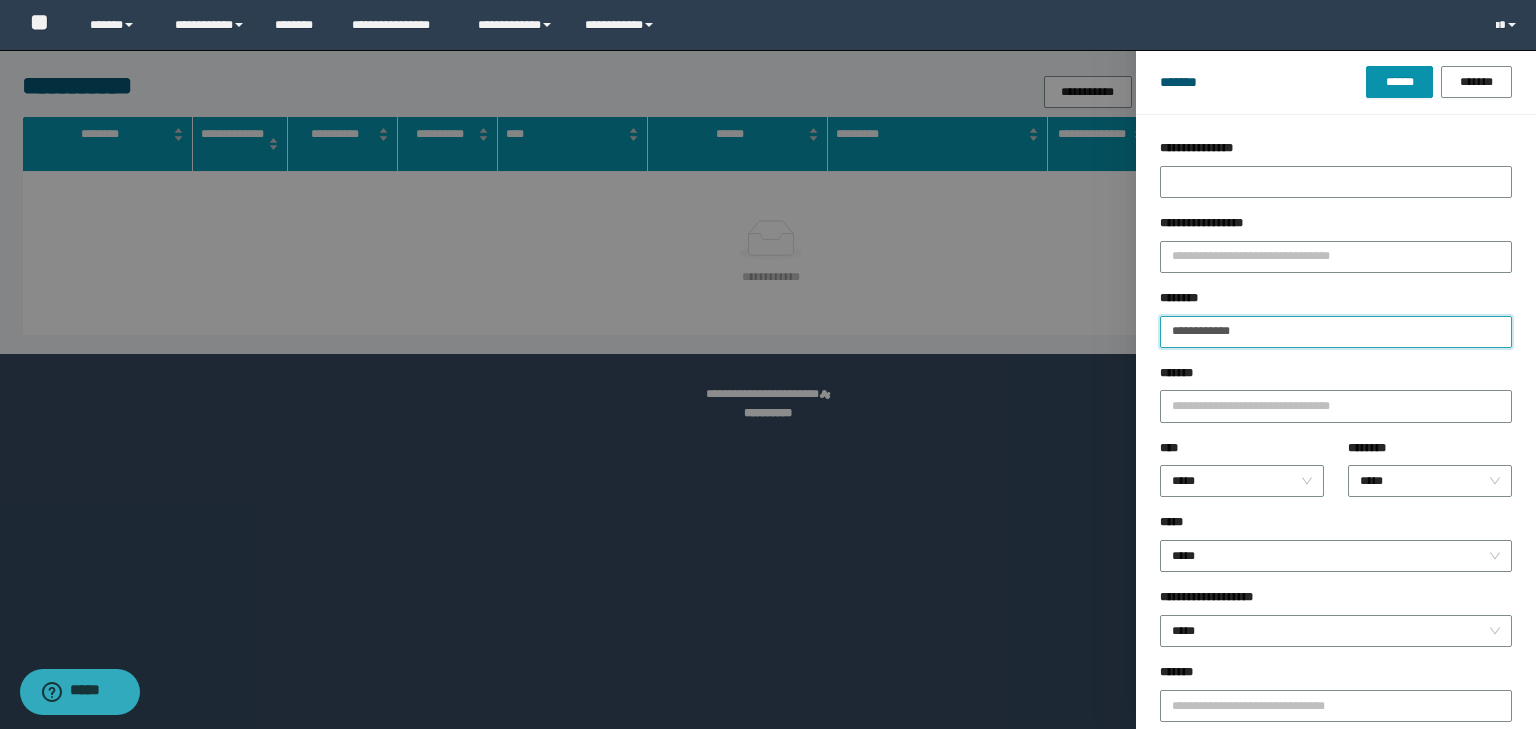 drag, startPoint x: 1255, startPoint y: 333, endPoint x: 1053, endPoint y: 332, distance: 202.00247 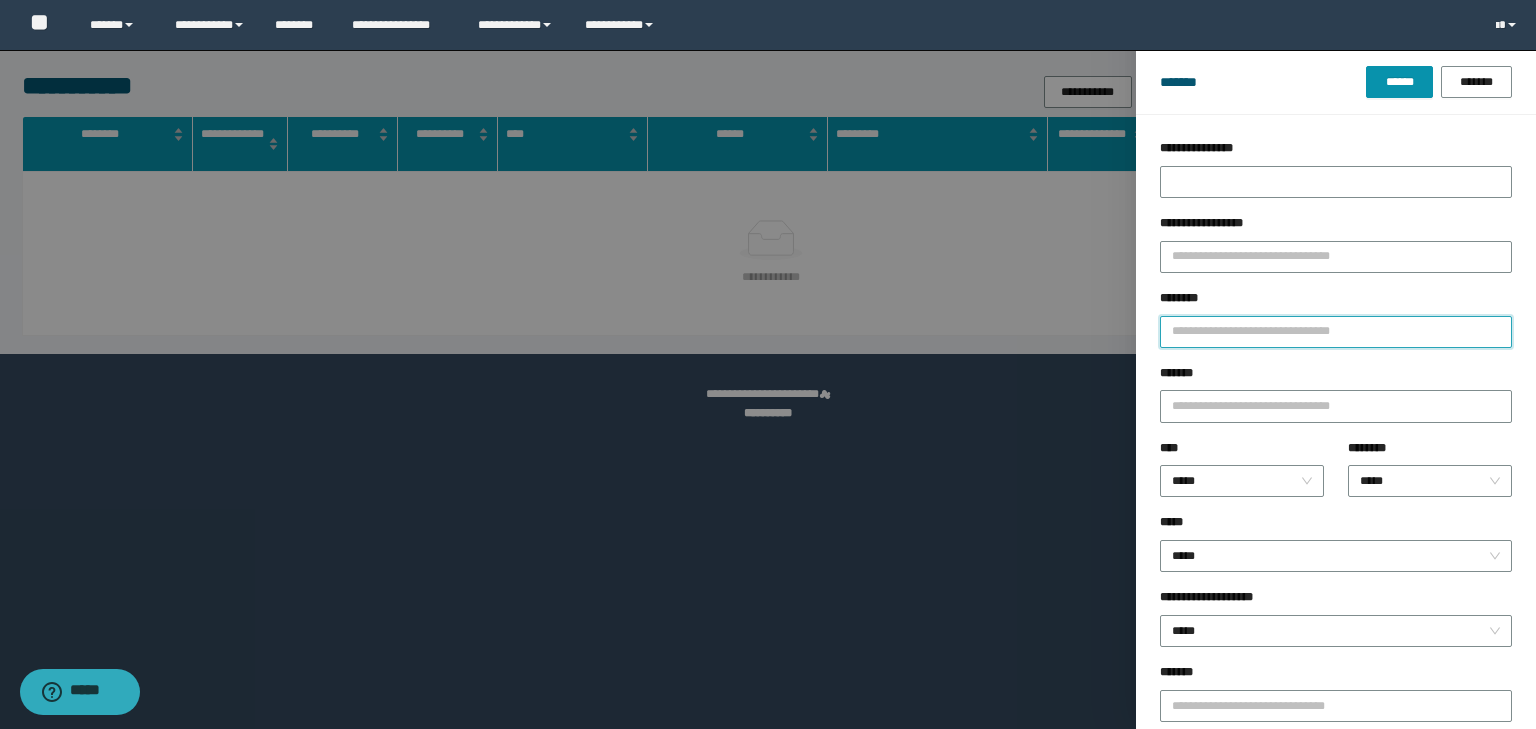 drag, startPoint x: 1190, startPoint y: 323, endPoint x: 1192, endPoint y: 313, distance: 10.198039 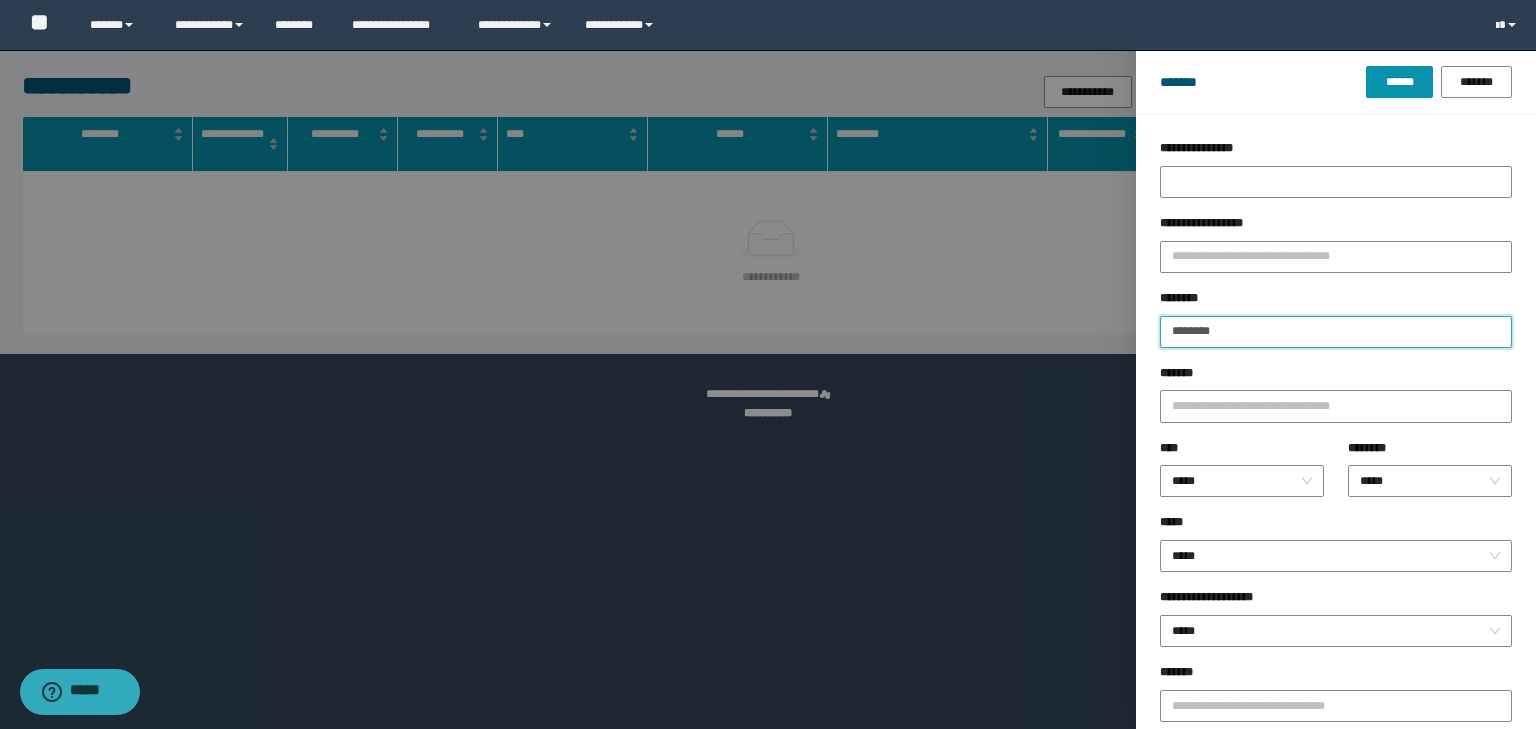 type on "********" 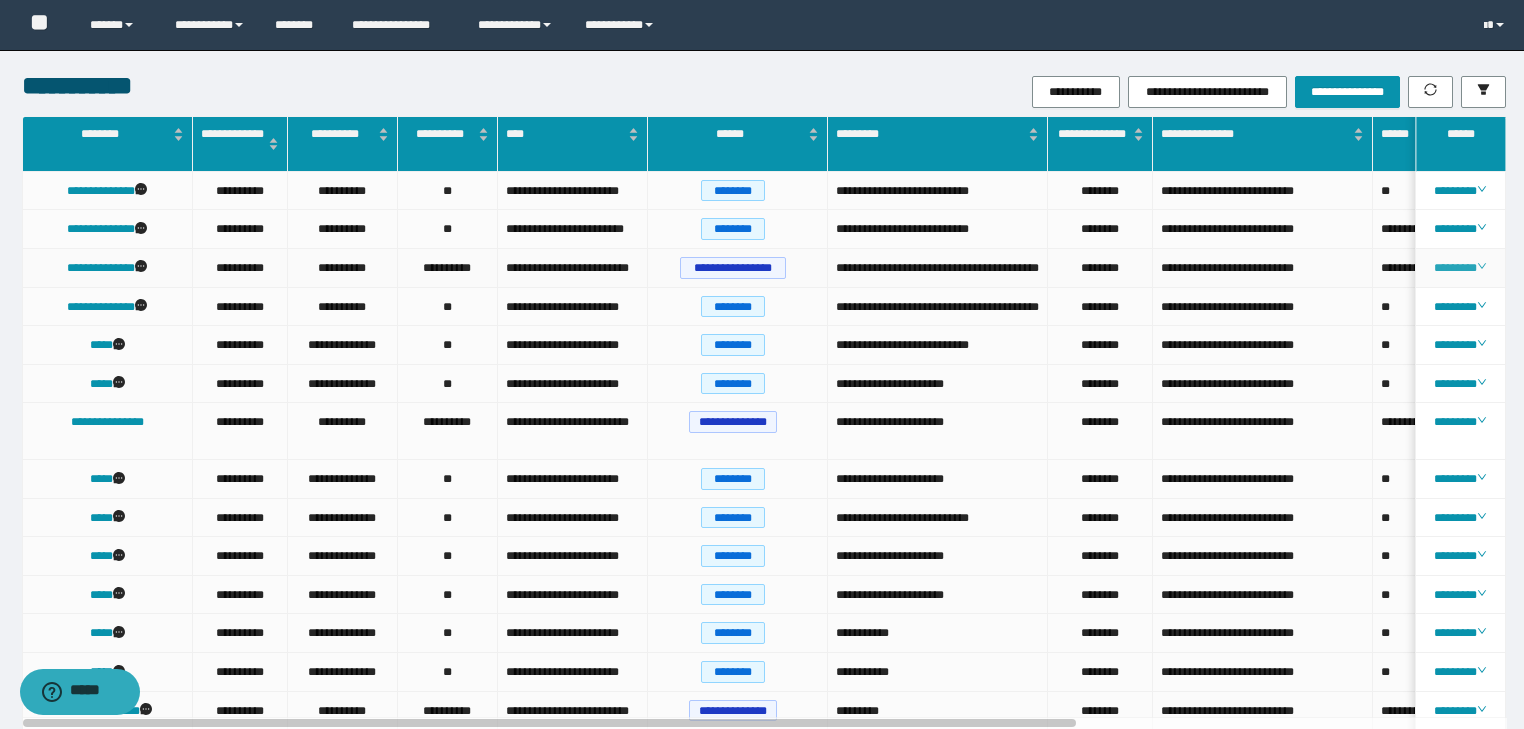click on "********" at bounding box center [1460, 268] 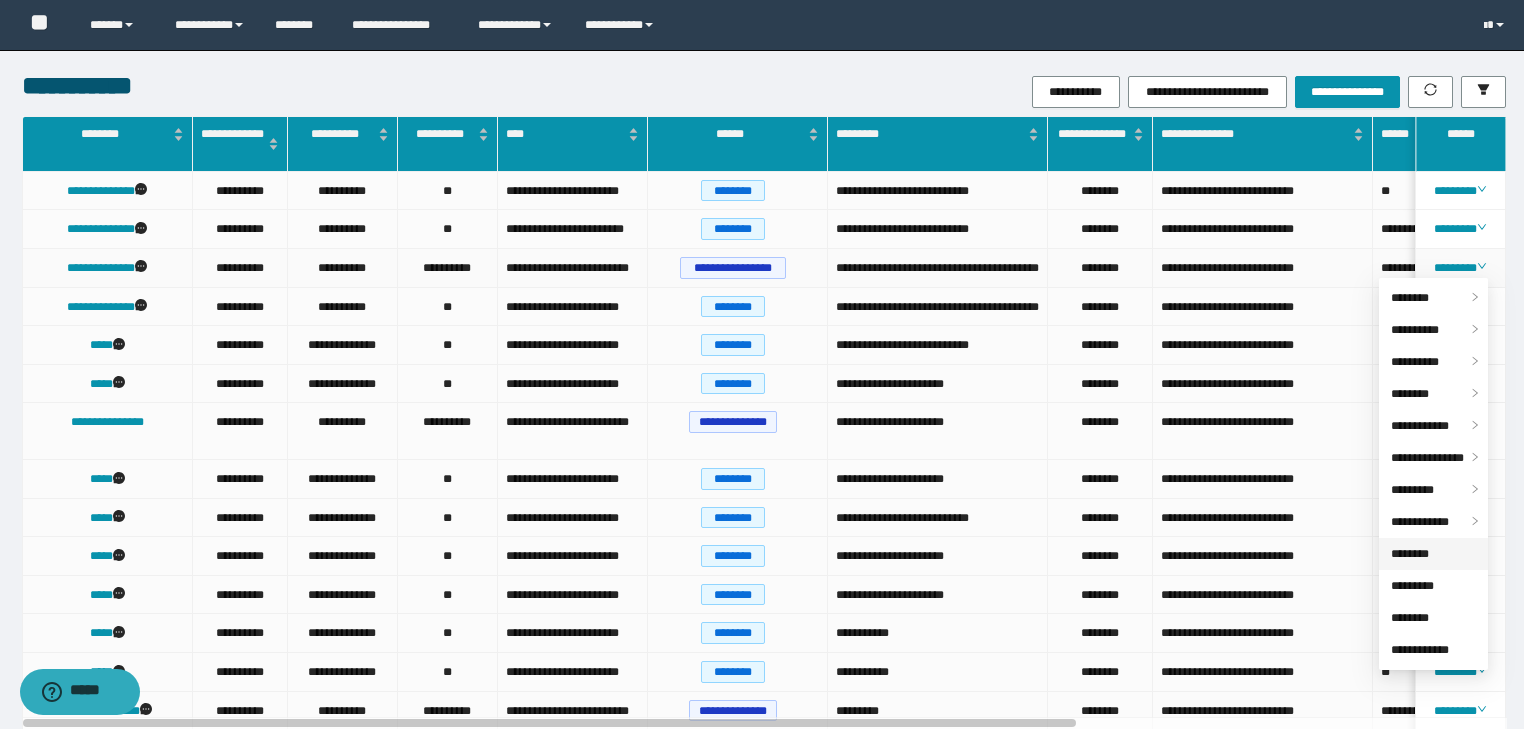 click on "********" at bounding box center [1410, 554] 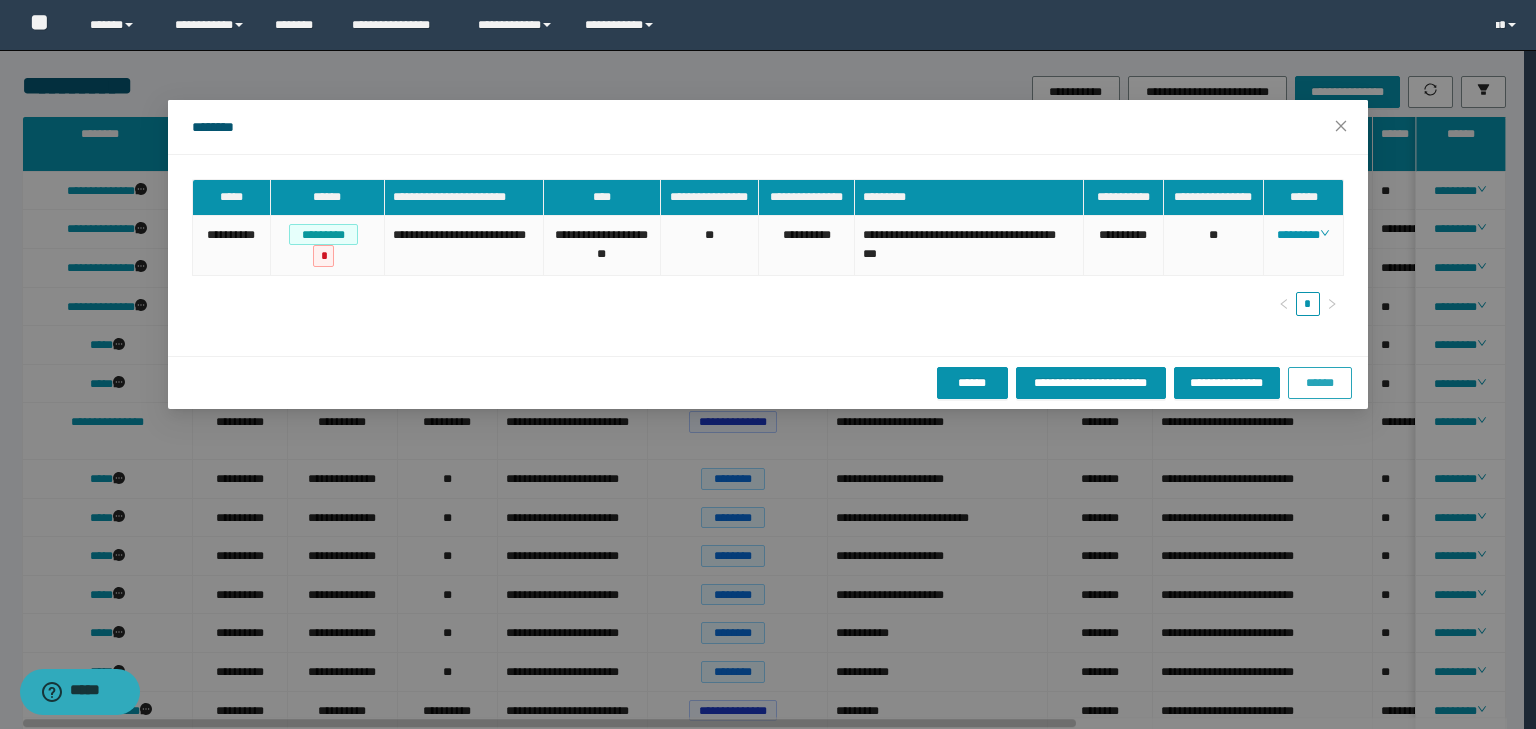 click on "******" at bounding box center (1320, 383) 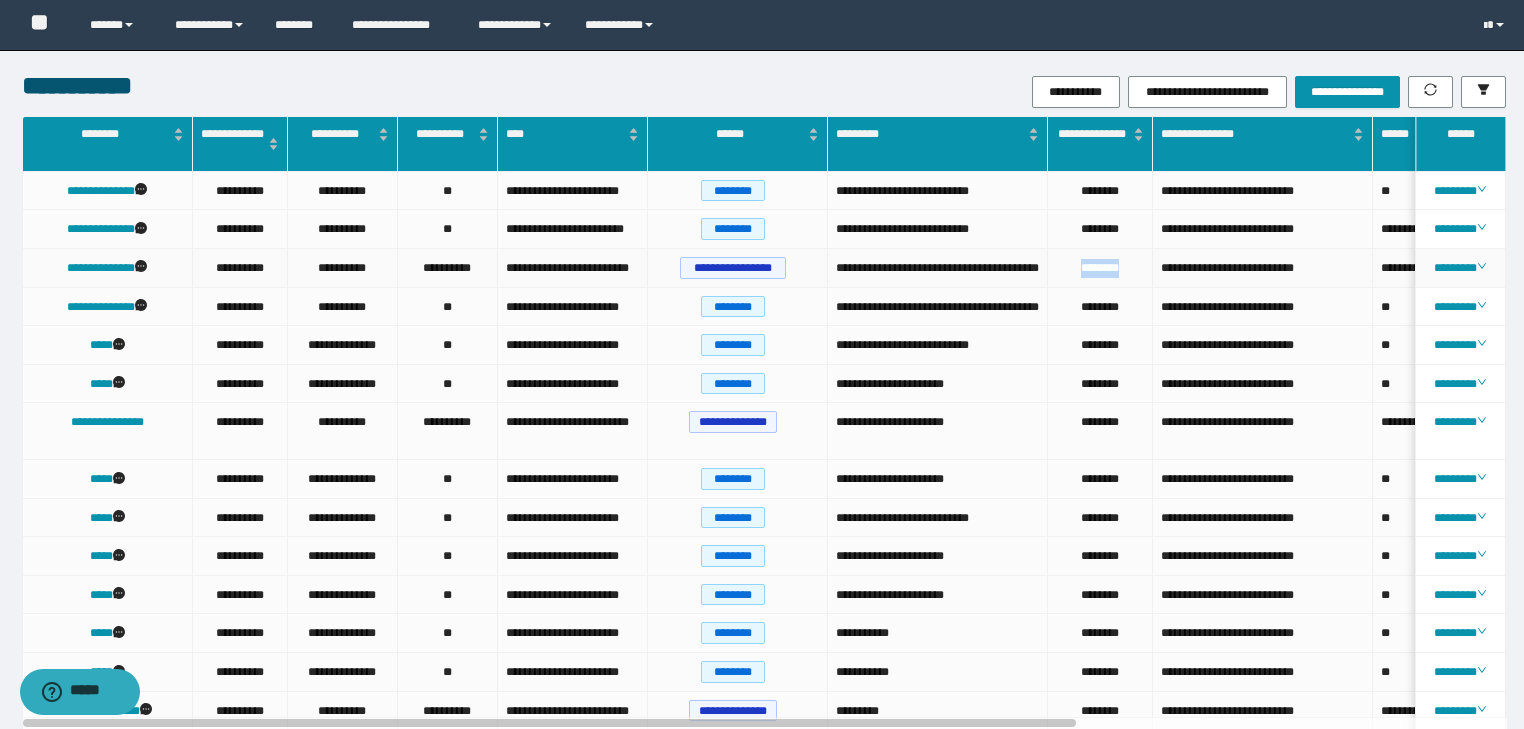drag, startPoint x: 1096, startPoint y: 267, endPoint x: 1070, endPoint y: 268, distance: 26.019224 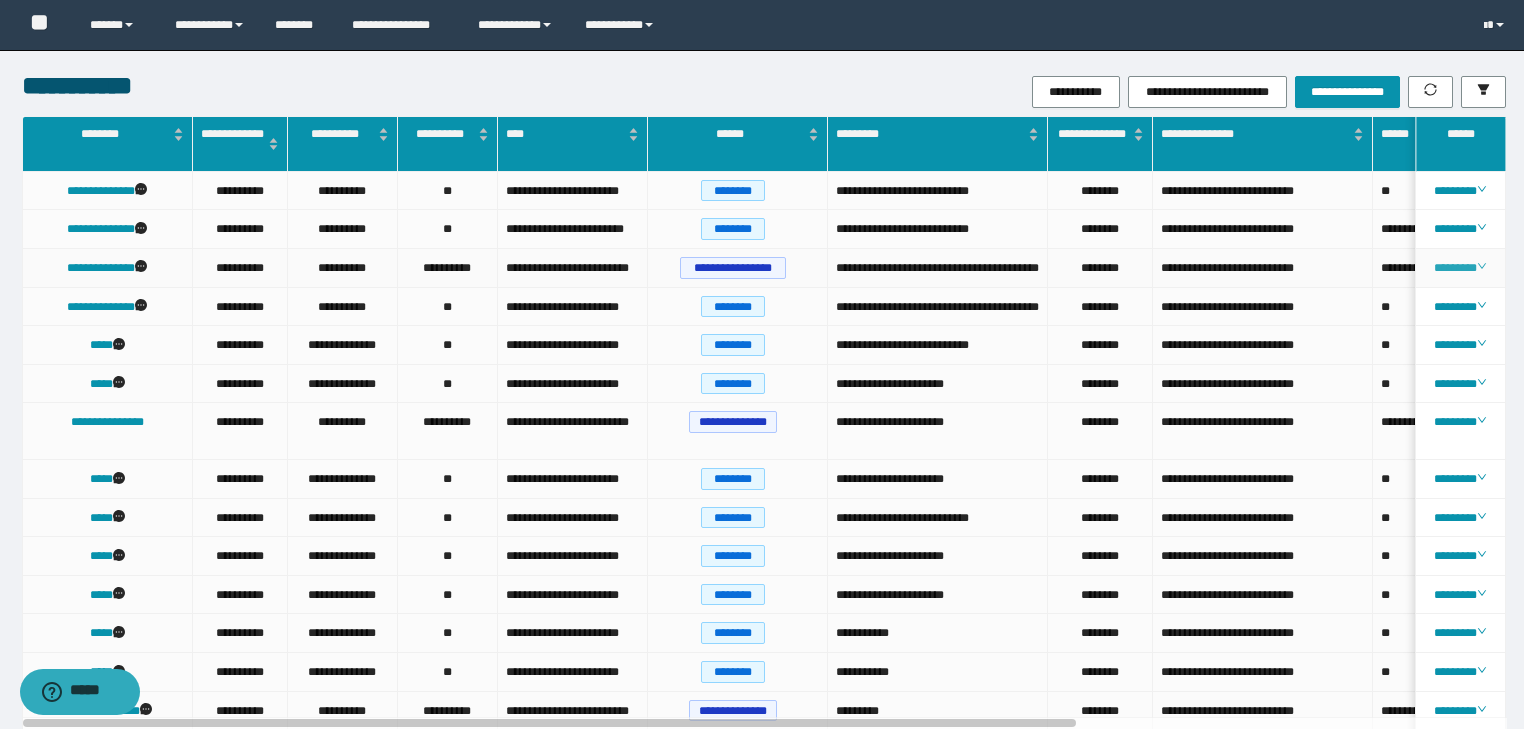 click on "********" at bounding box center [1460, 268] 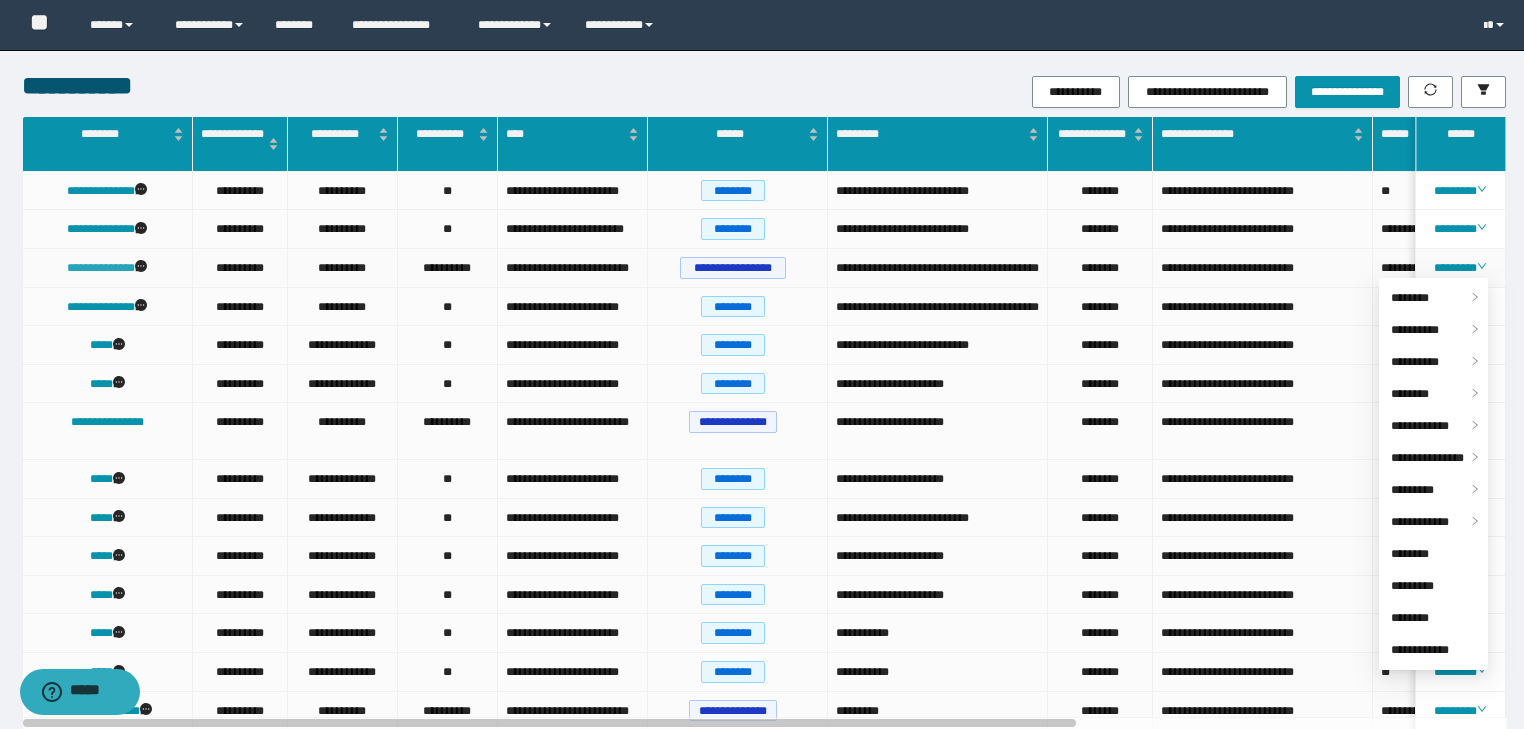click on "**********" at bounding box center (101, 268) 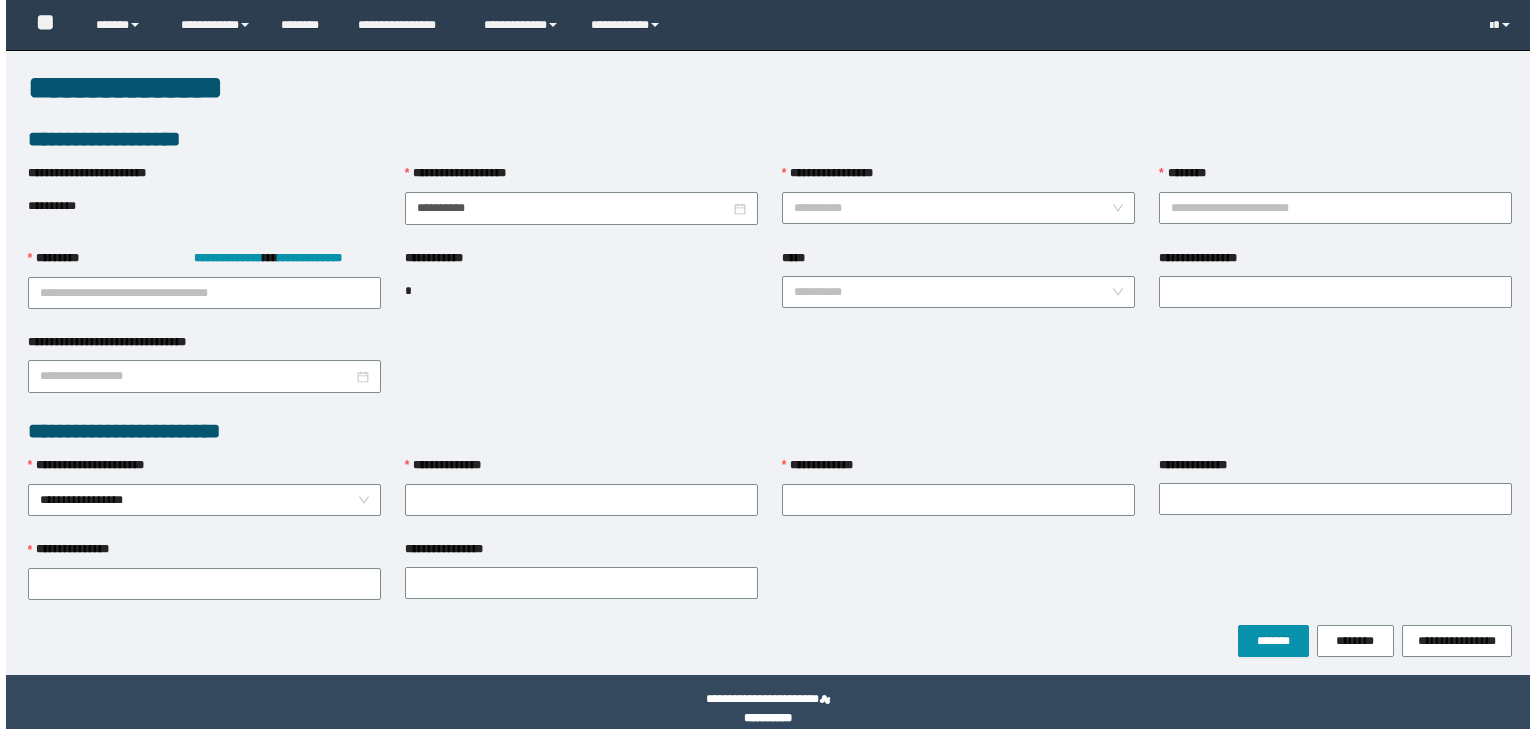 scroll, scrollTop: 0, scrollLeft: 0, axis: both 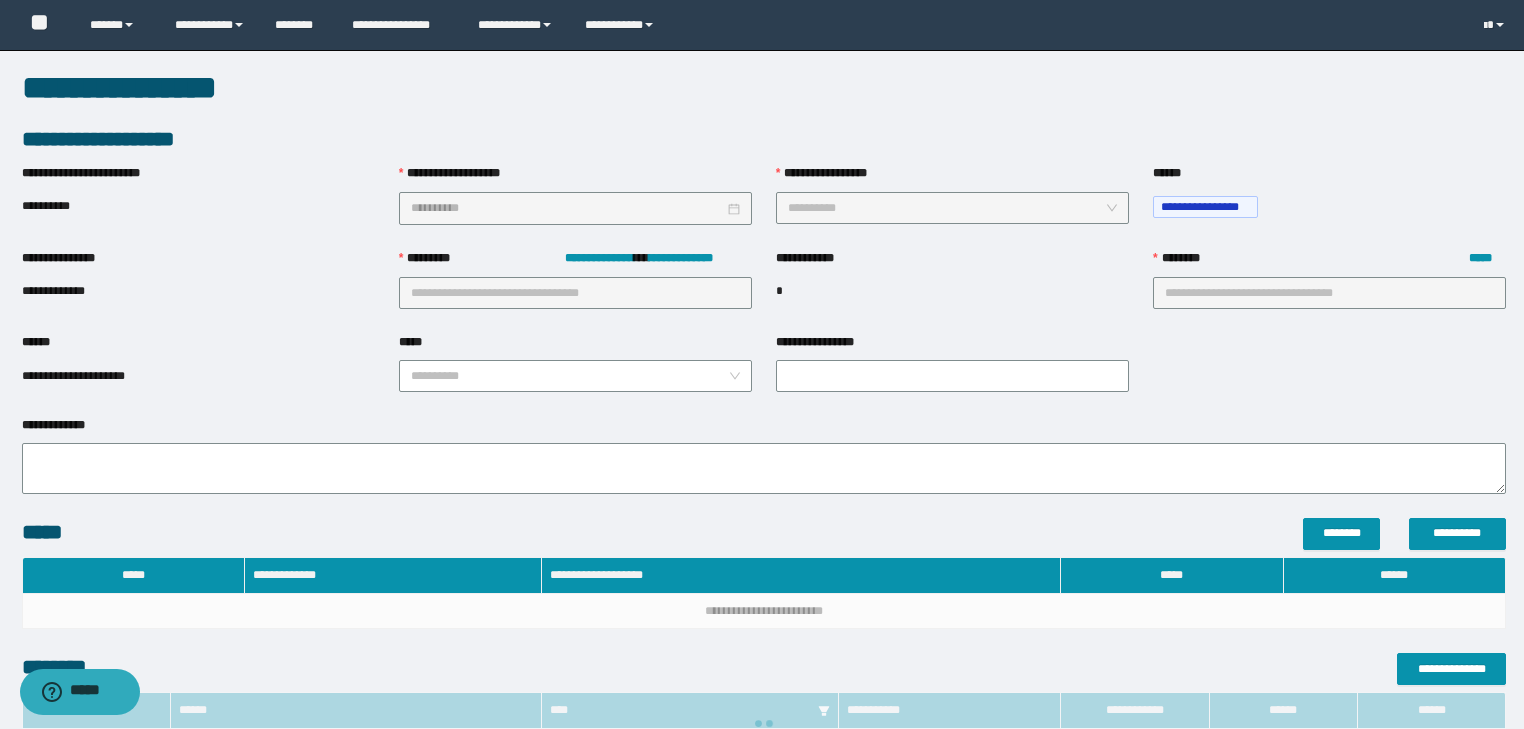 type on "**********" 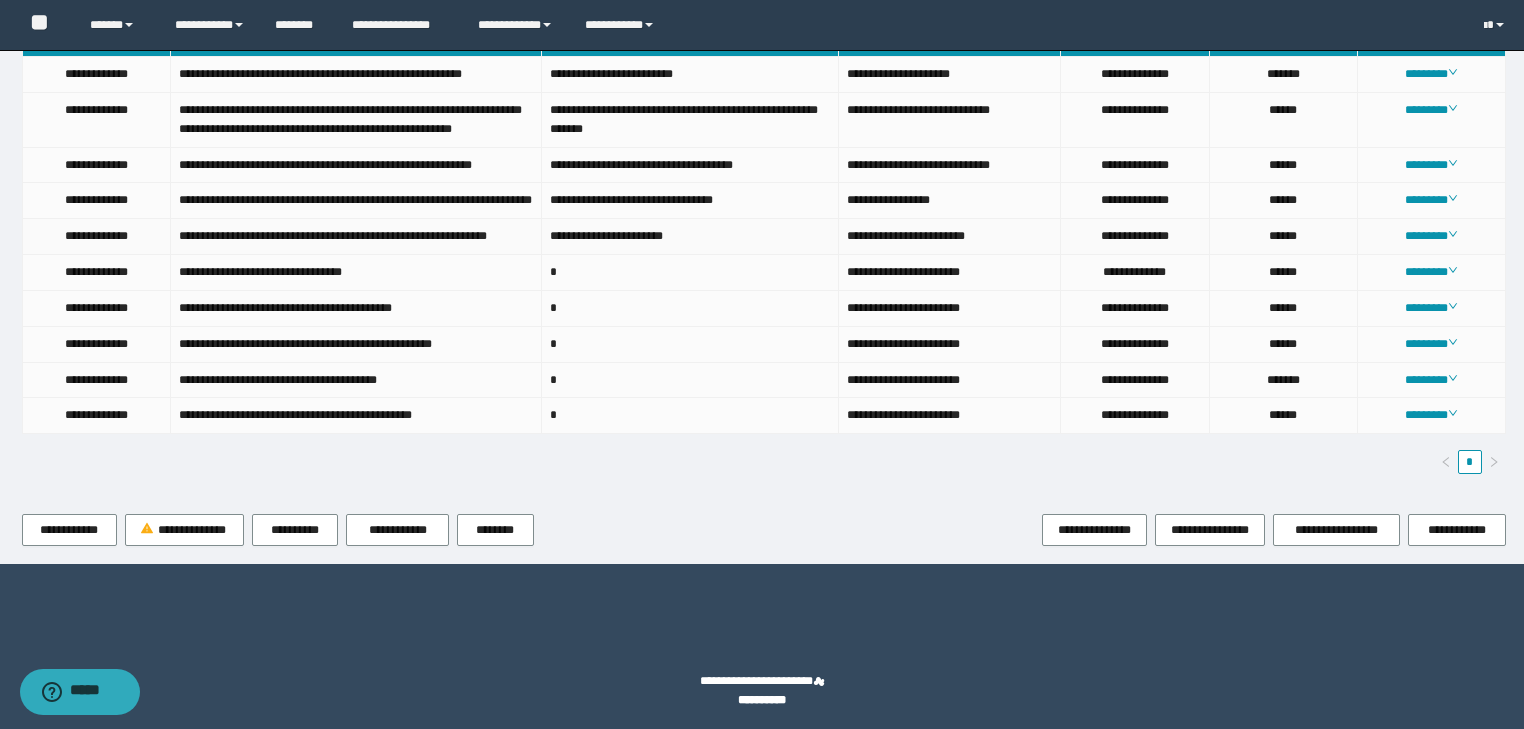 scroll, scrollTop: 1080, scrollLeft: 0, axis: vertical 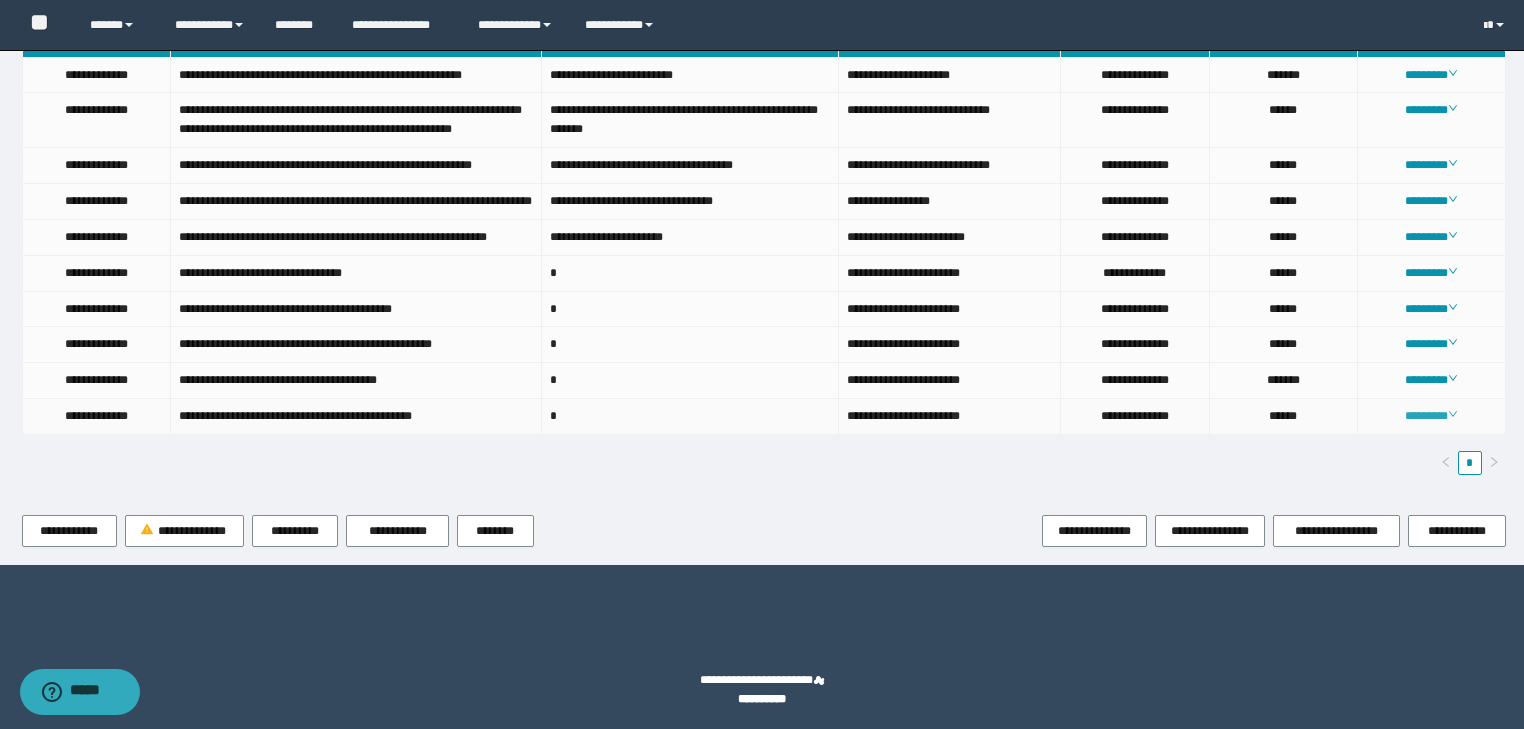 click on "********" at bounding box center [1431, 416] 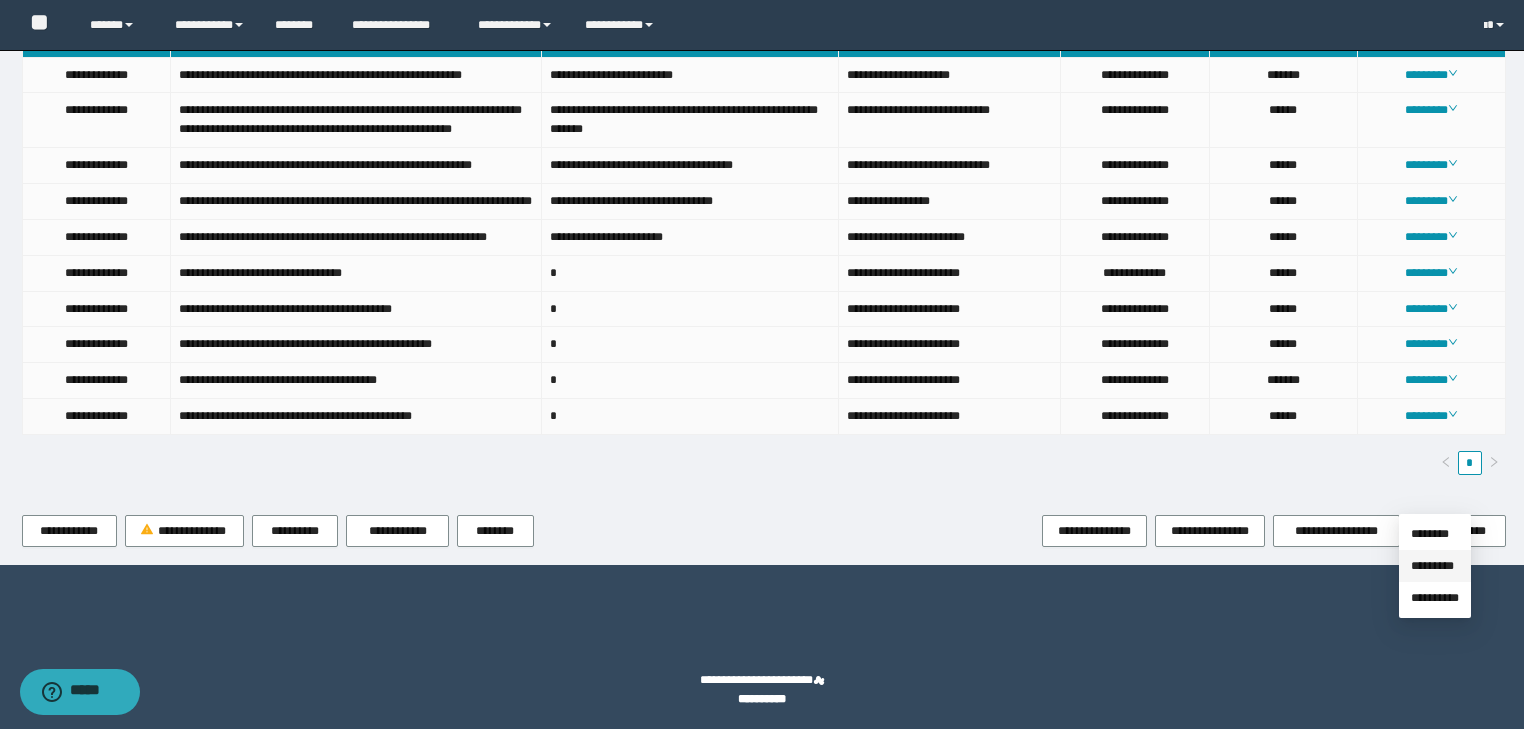 click on "*********" at bounding box center [1432, 566] 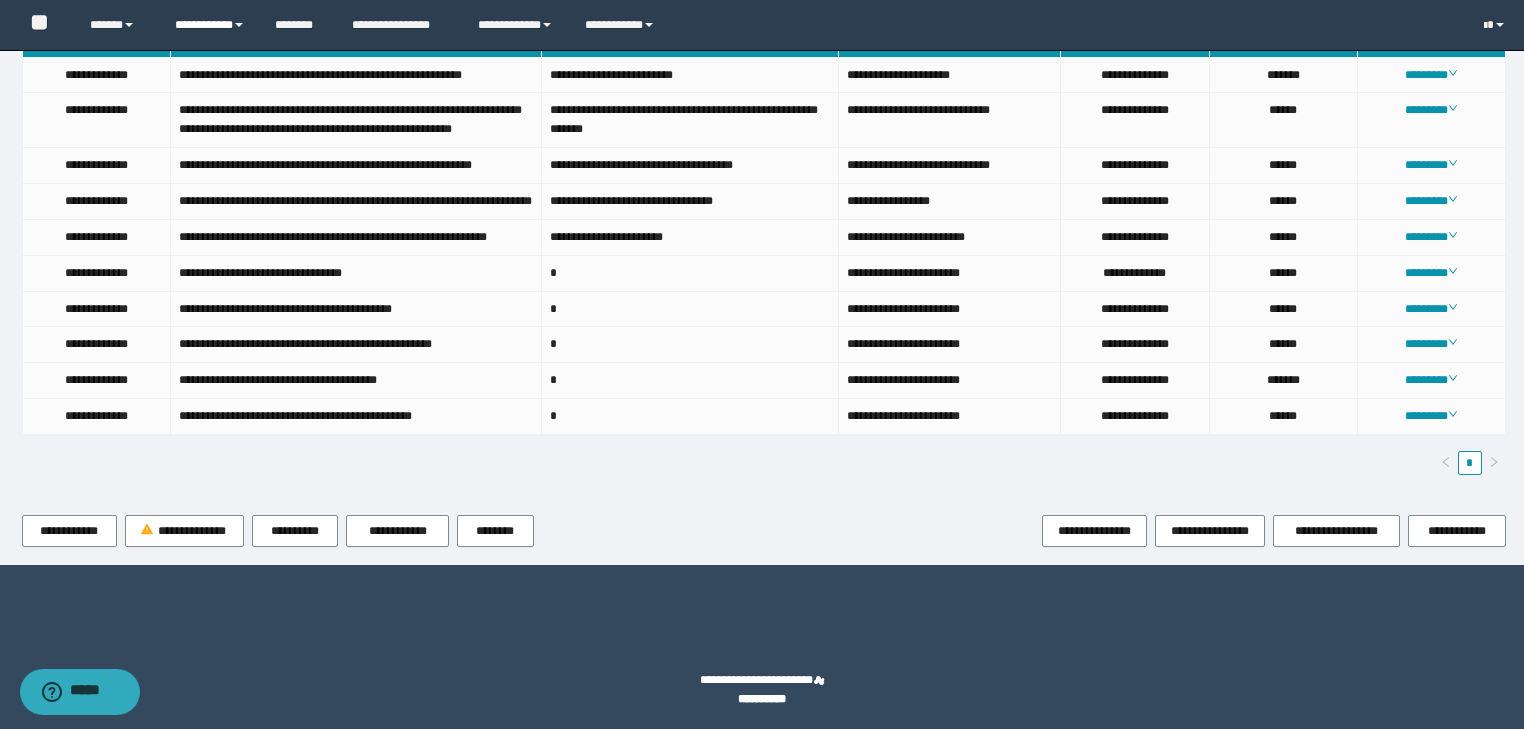 click on "**********" at bounding box center [210, 25] 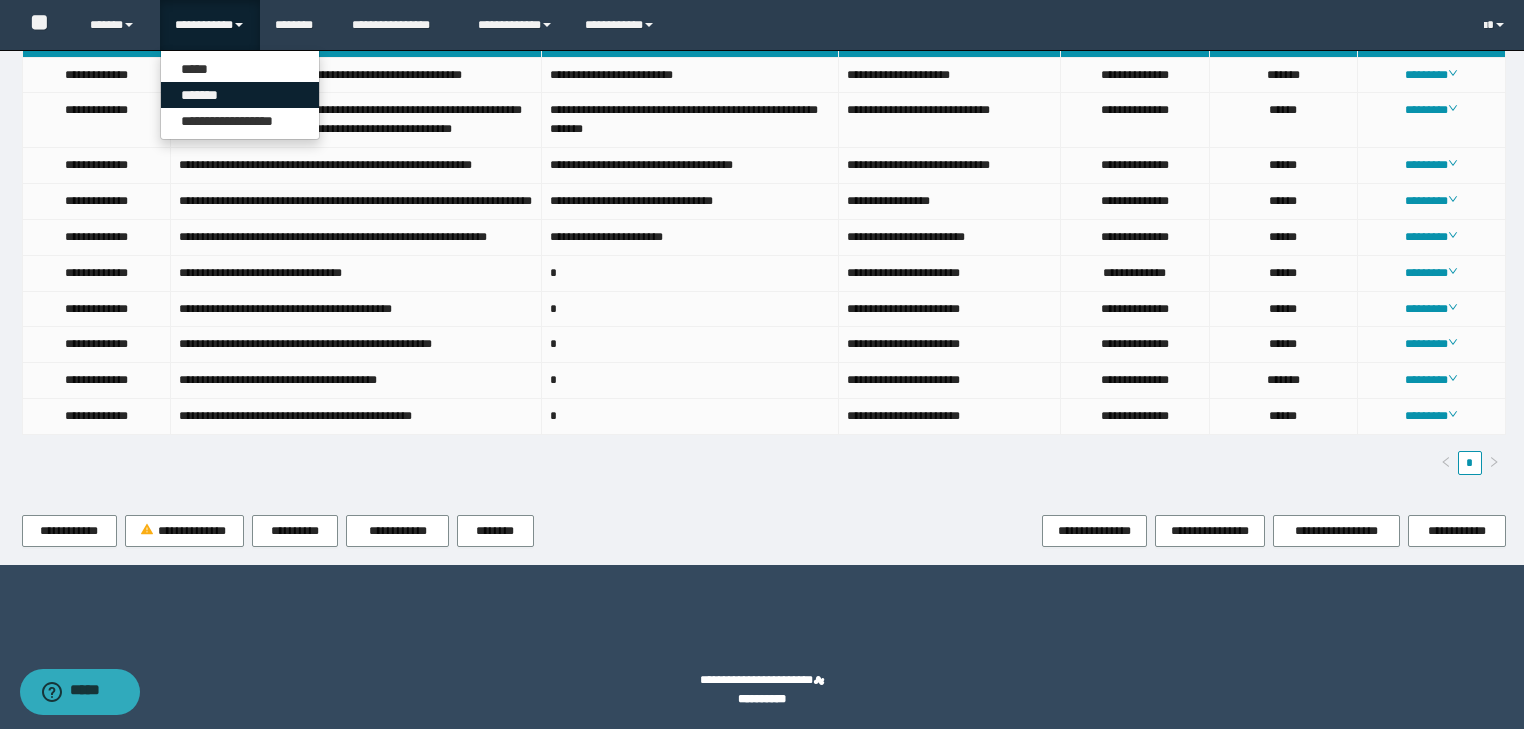 click on "*******" at bounding box center (240, 95) 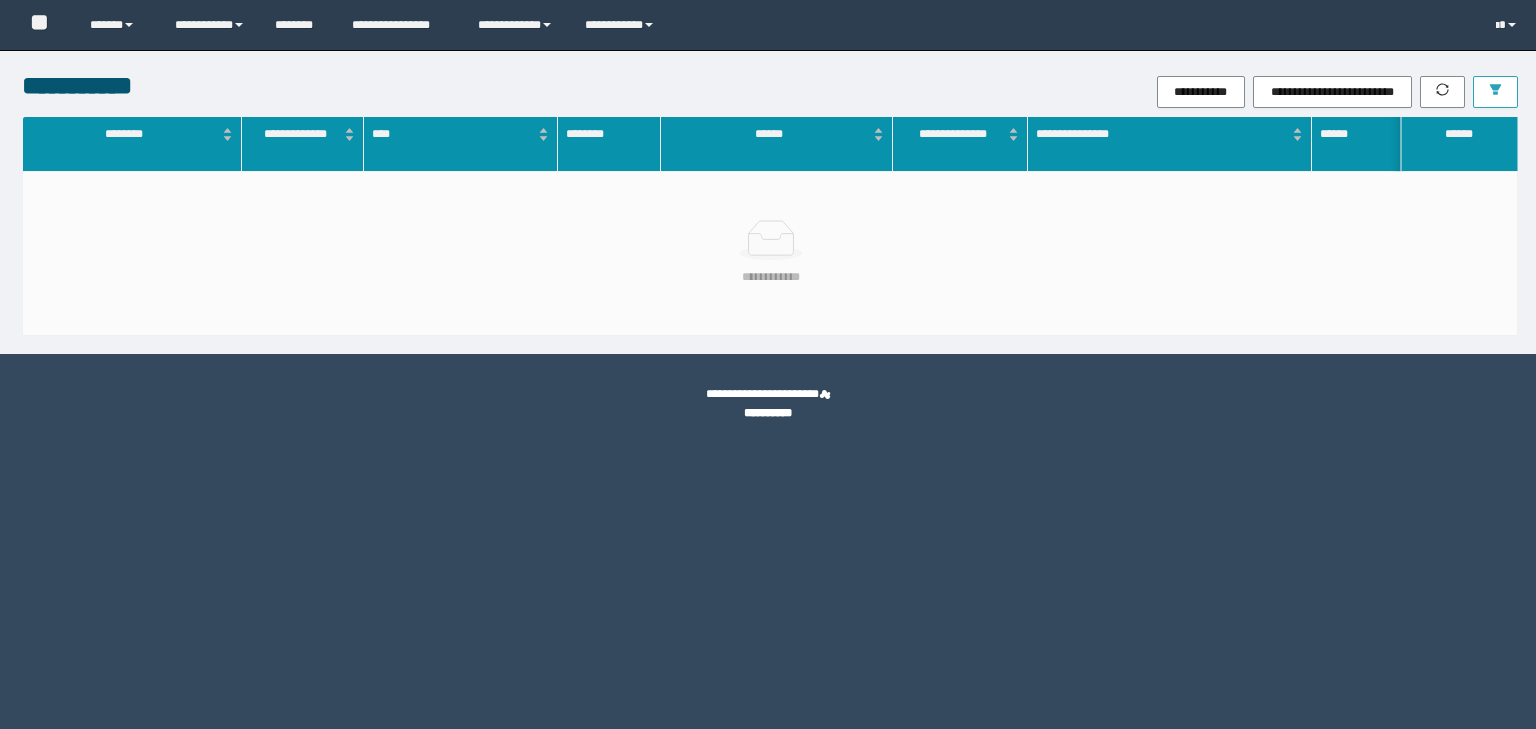 scroll, scrollTop: 0, scrollLeft: 0, axis: both 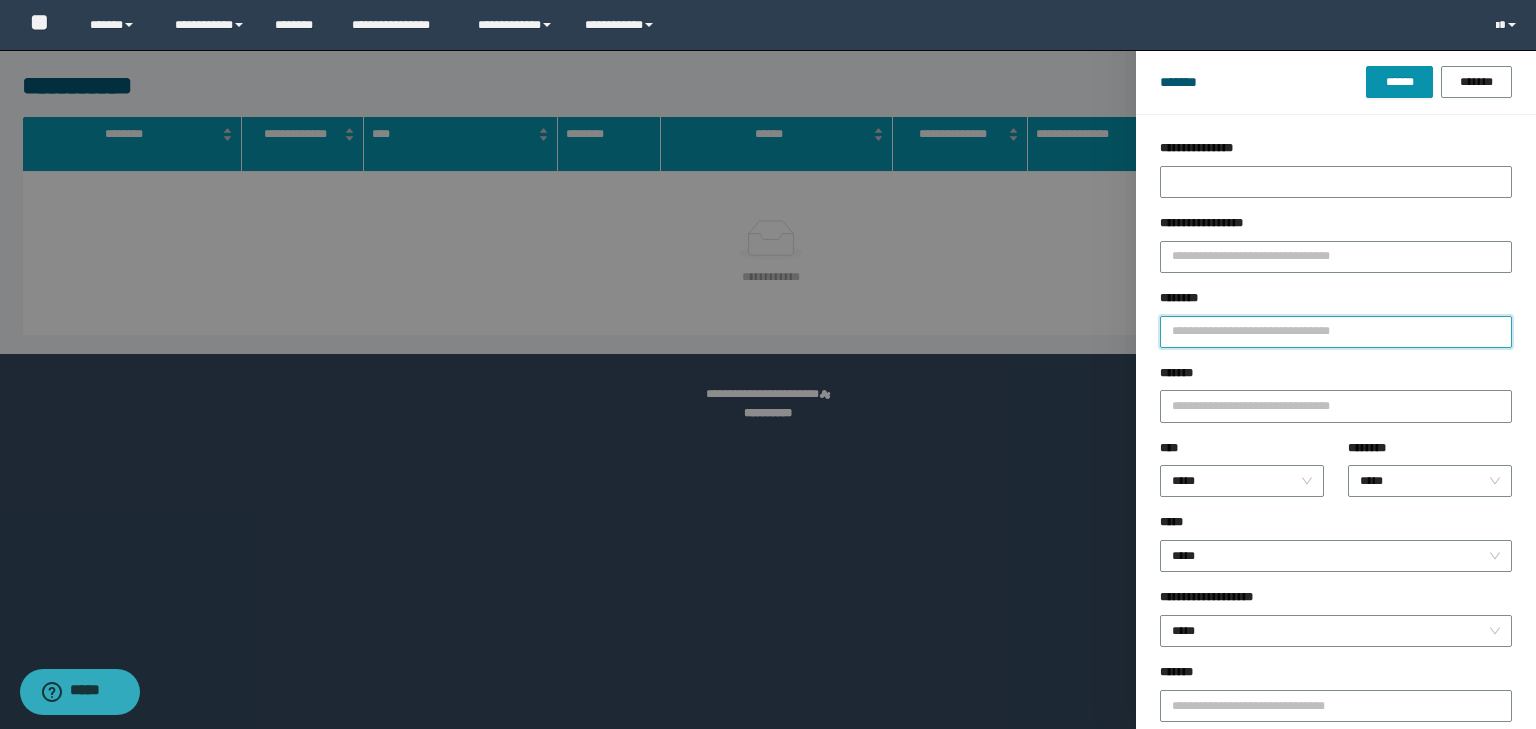 click on "********" at bounding box center [1336, 332] 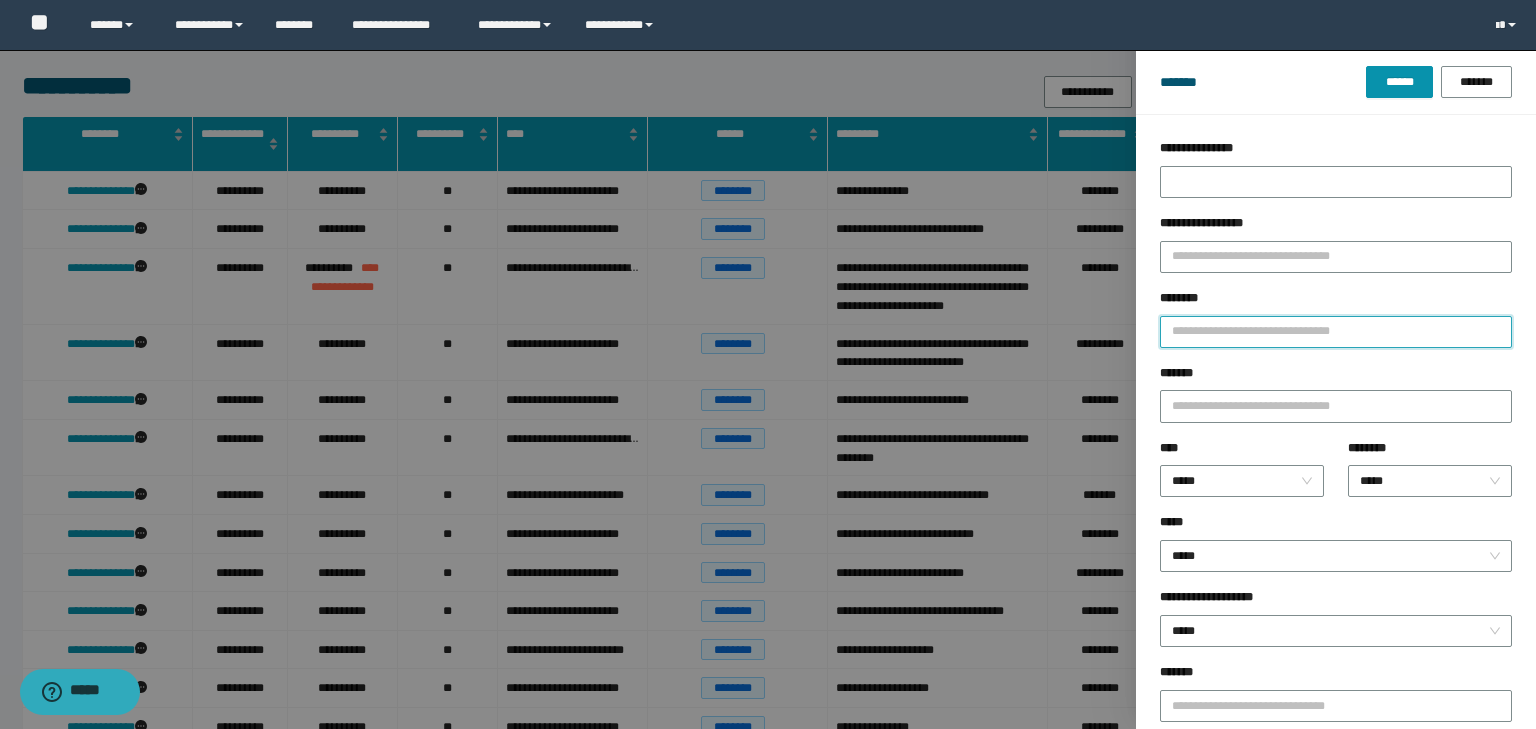 click on "********" at bounding box center (1336, 332) 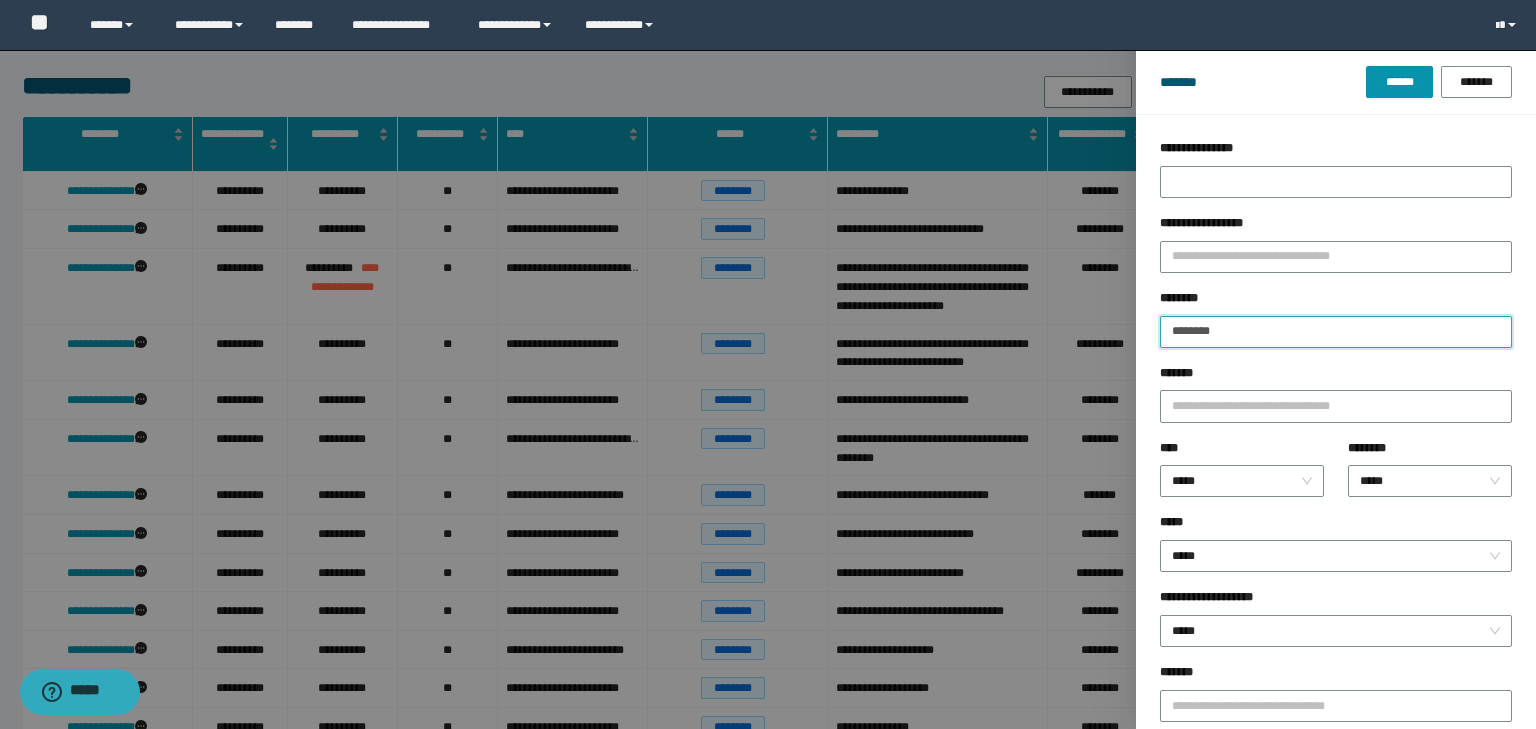 click on "******" at bounding box center [1399, 82] 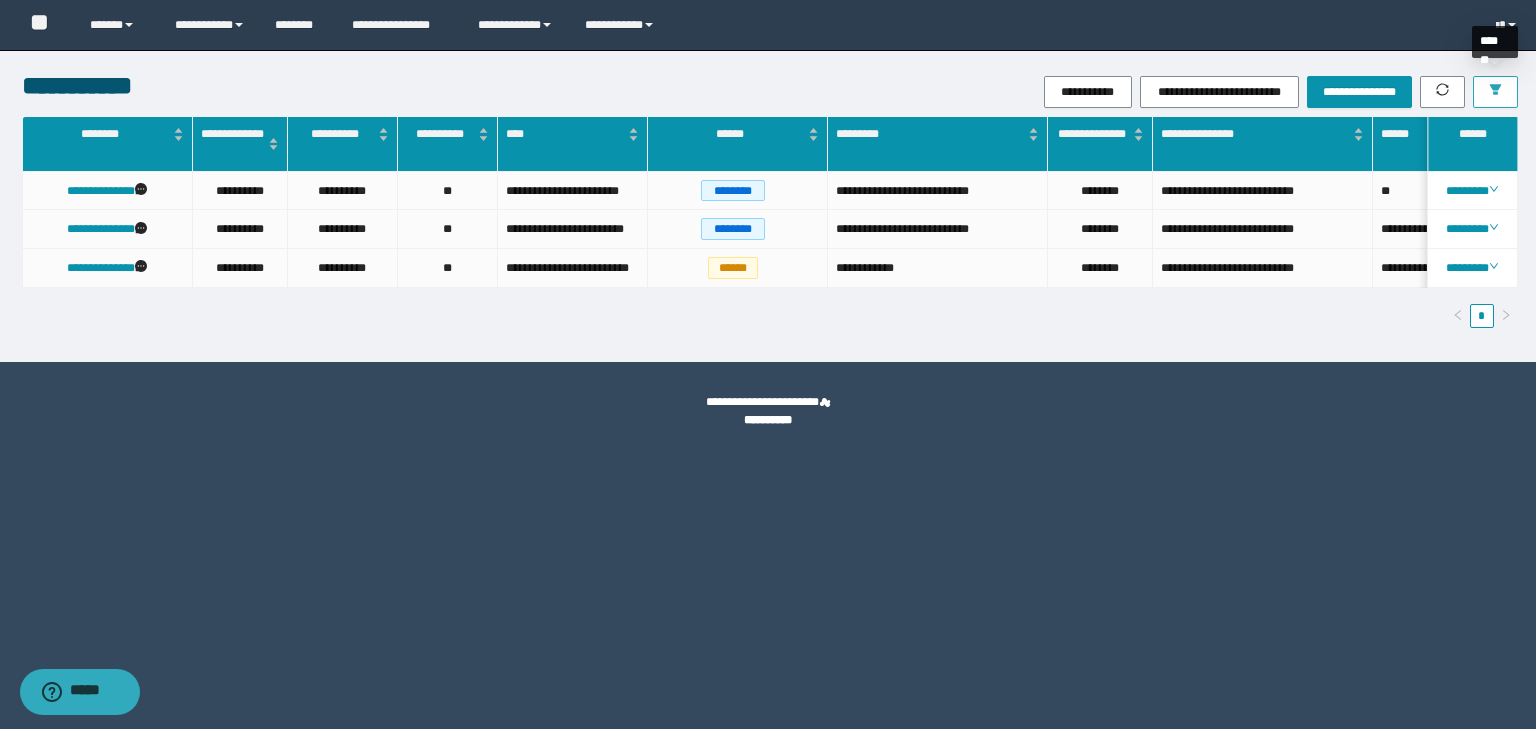 drag, startPoint x: 1499, startPoint y: 92, endPoint x: 1468, endPoint y: 211, distance: 122.97154 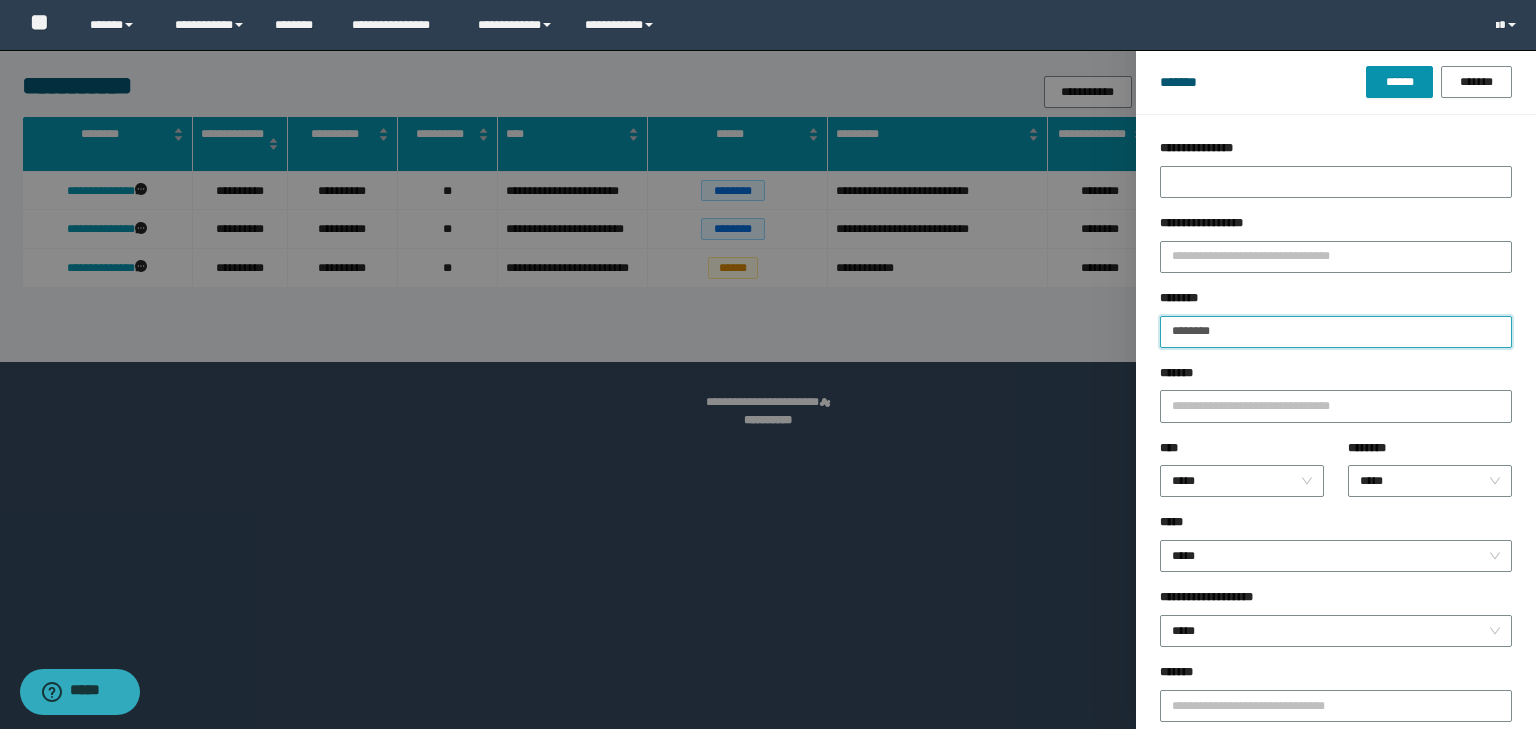 drag, startPoint x: 1248, startPoint y: 328, endPoint x: 1089, endPoint y: 336, distance: 159.20113 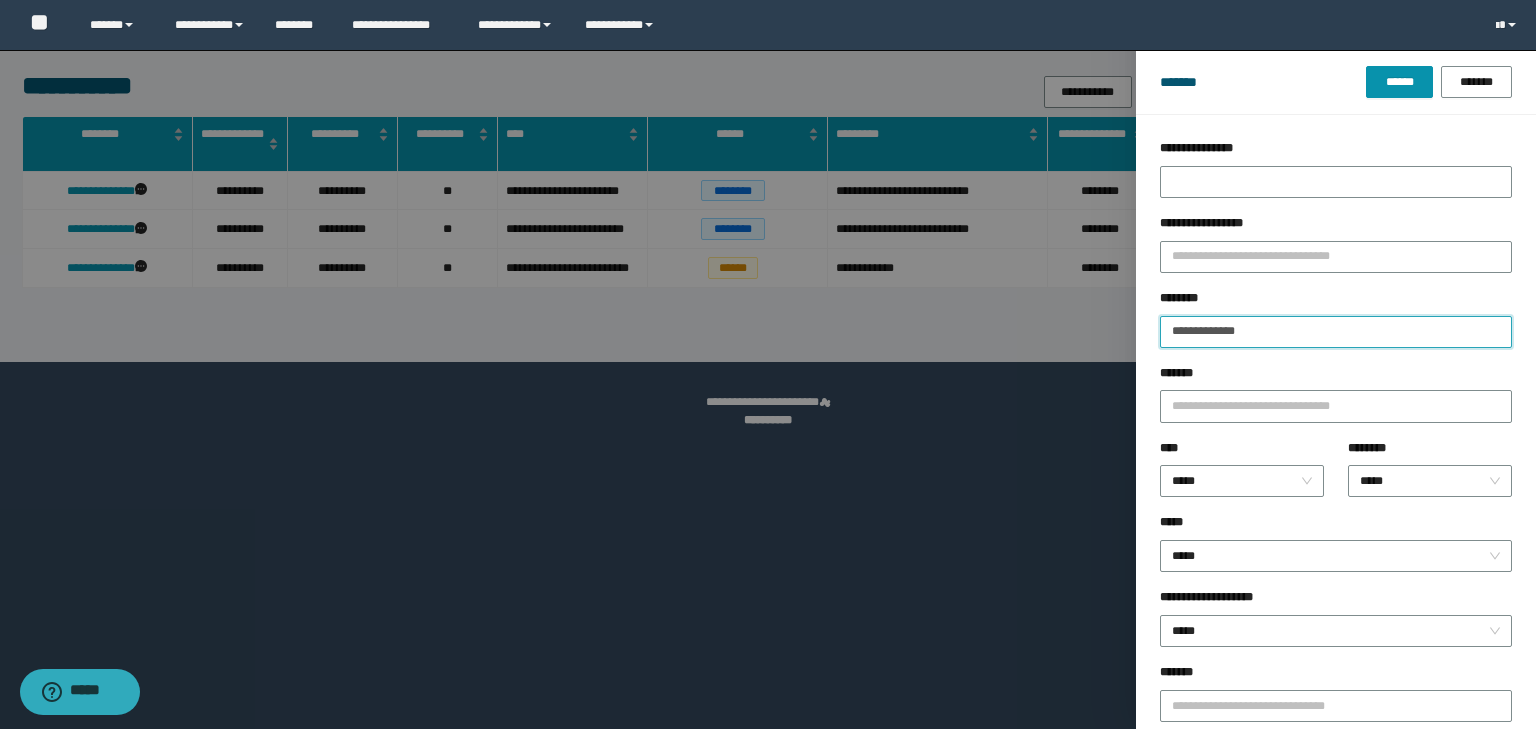 type on "**********" 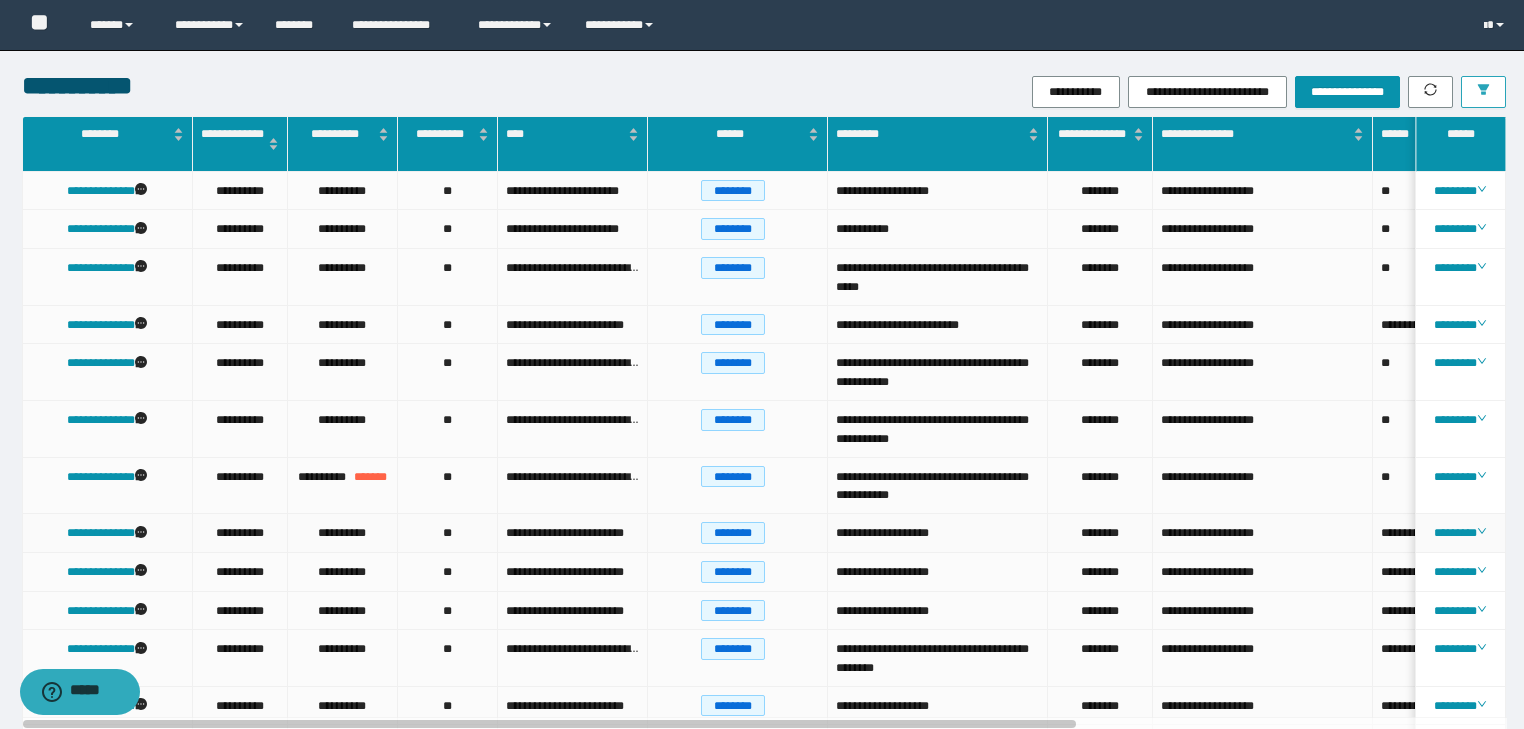 scroll, scrollTop: 324, scrollLeft: 0, axis: vertical 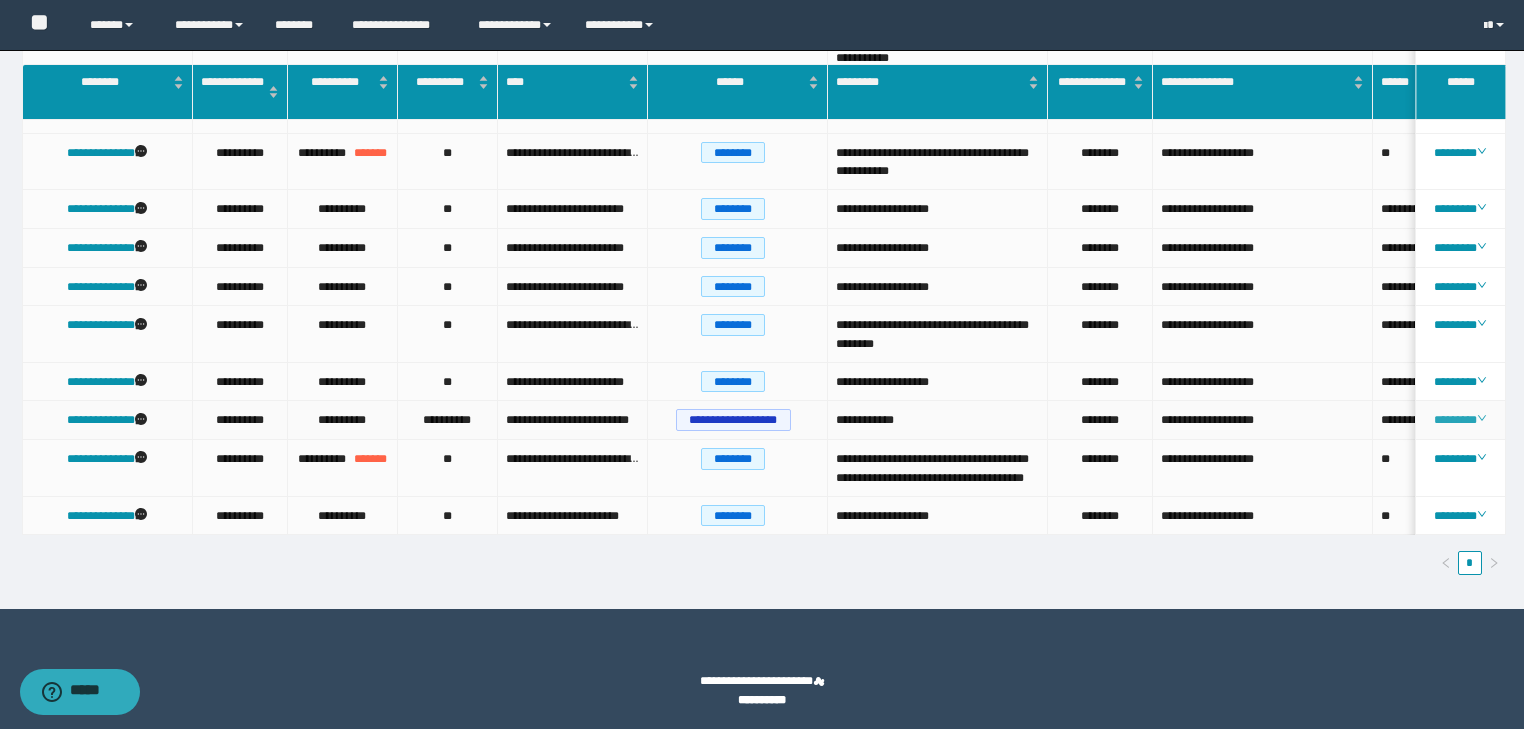 click on "********" at bounding box center (1460, 420) 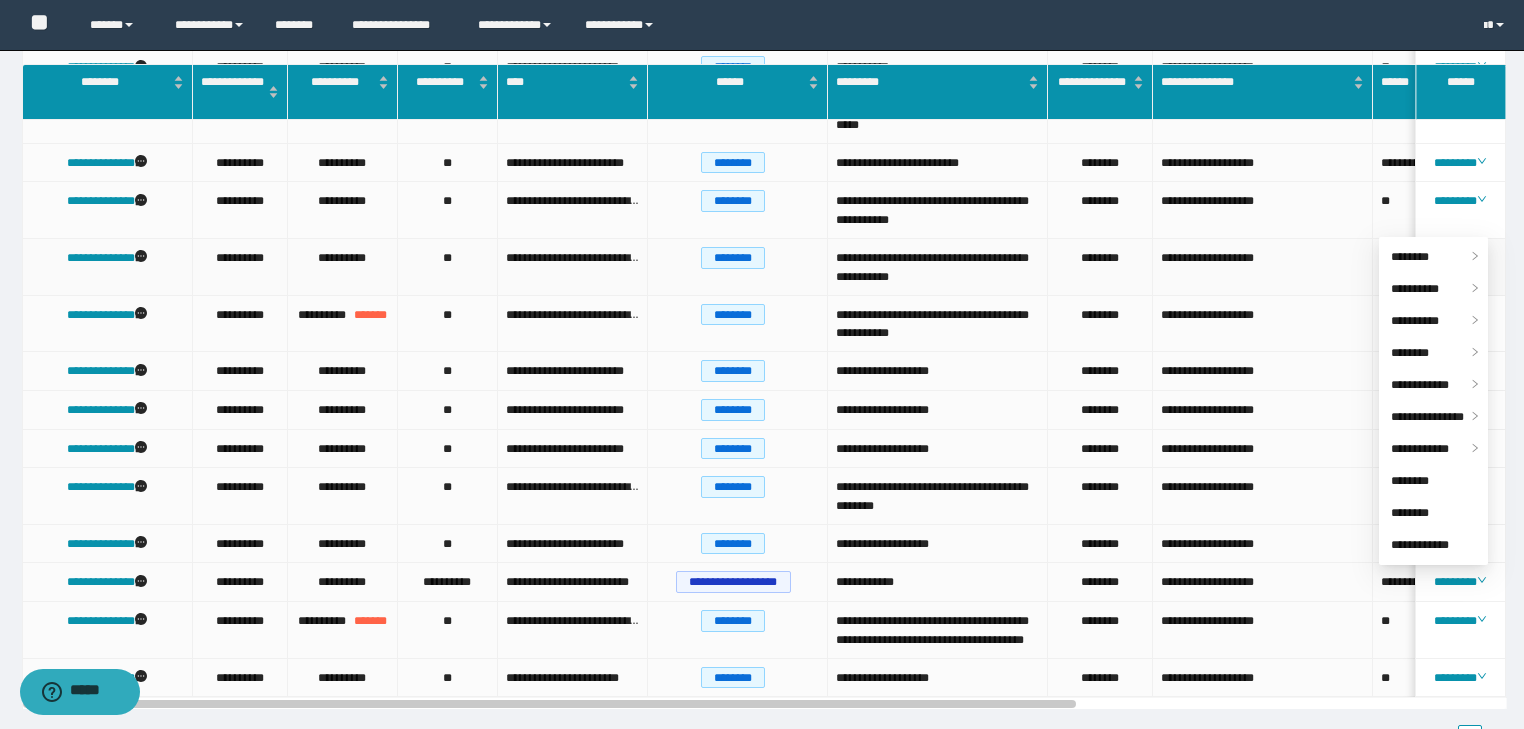 scroll, scrollTop: 256, scrollLeft: 0, axis: vertical 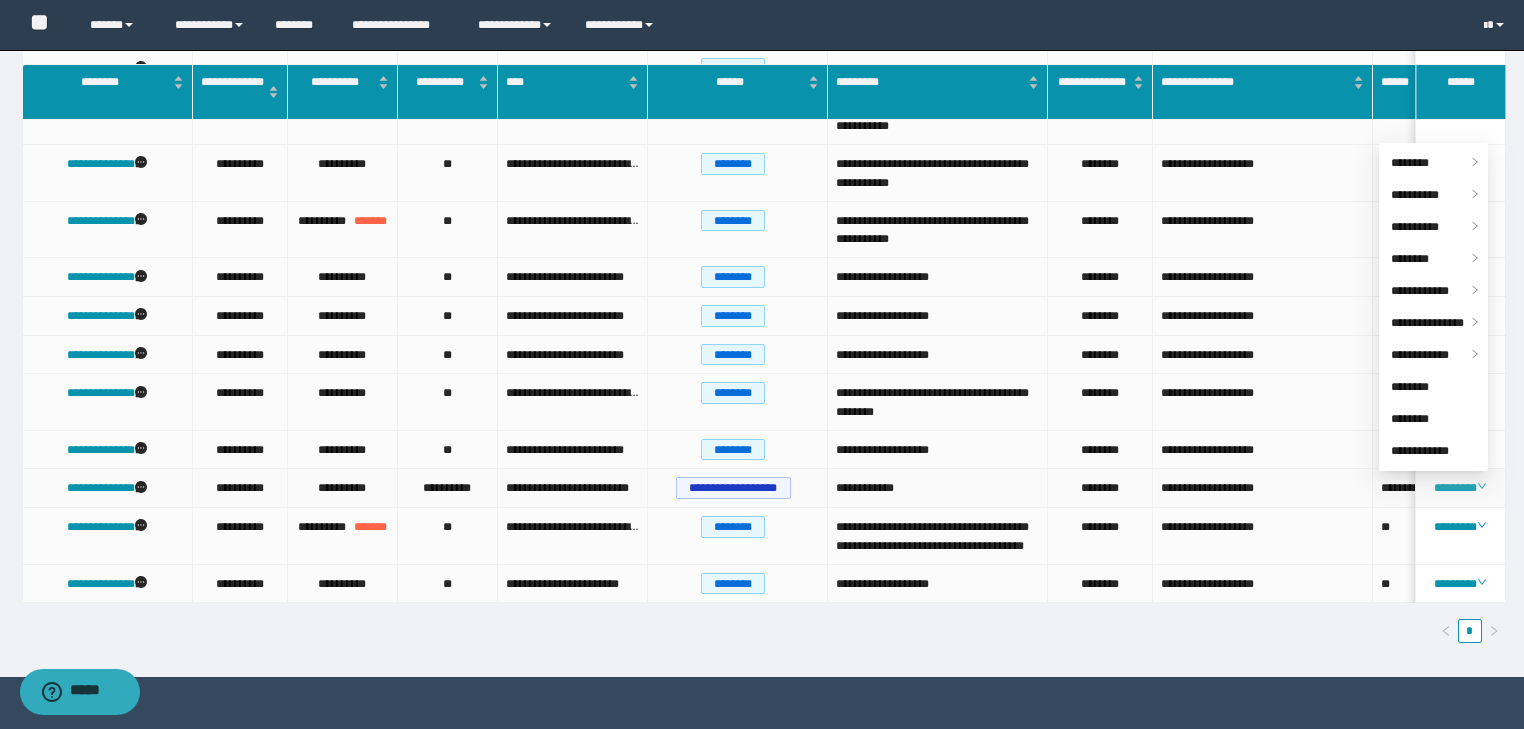 click on "********" at bounding box center [1460, 488] 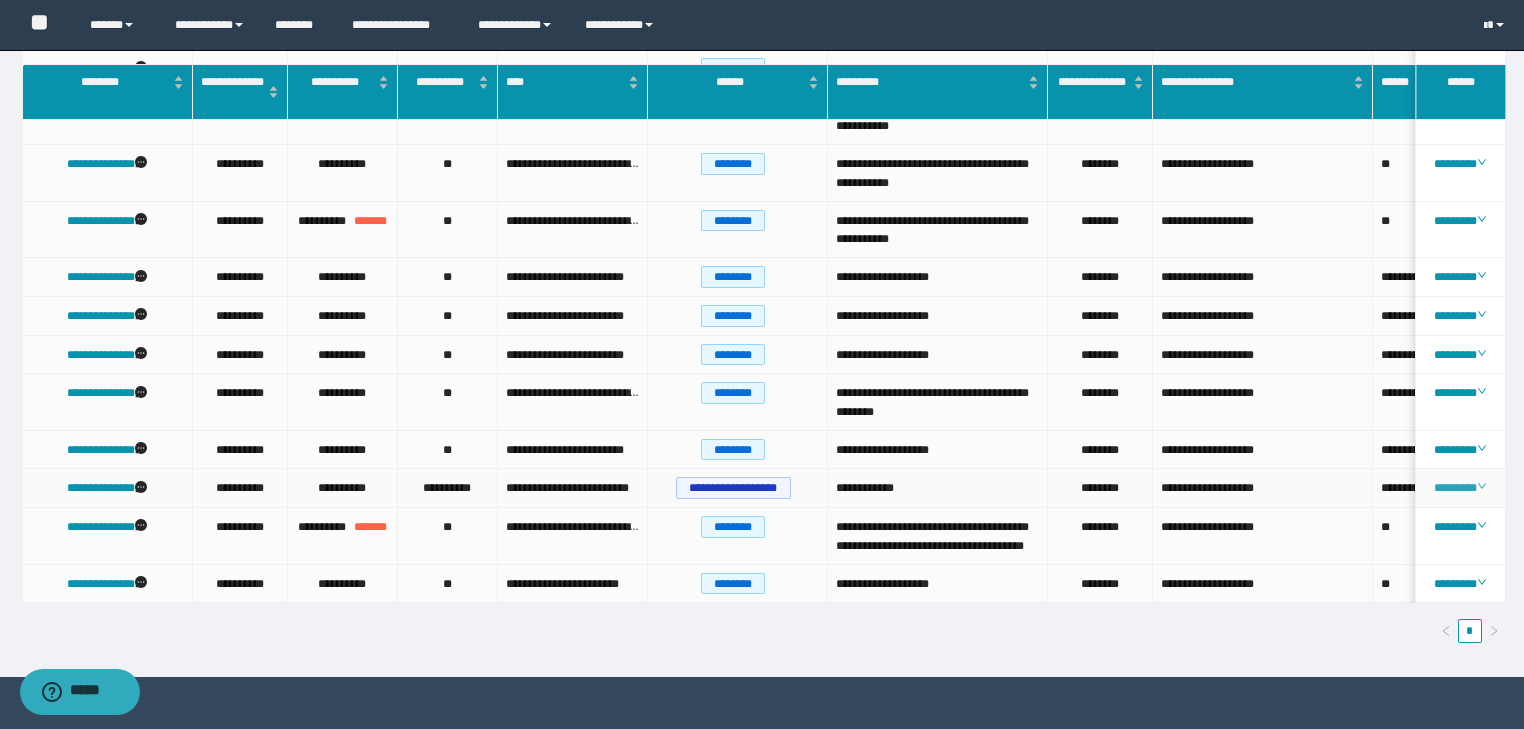 click 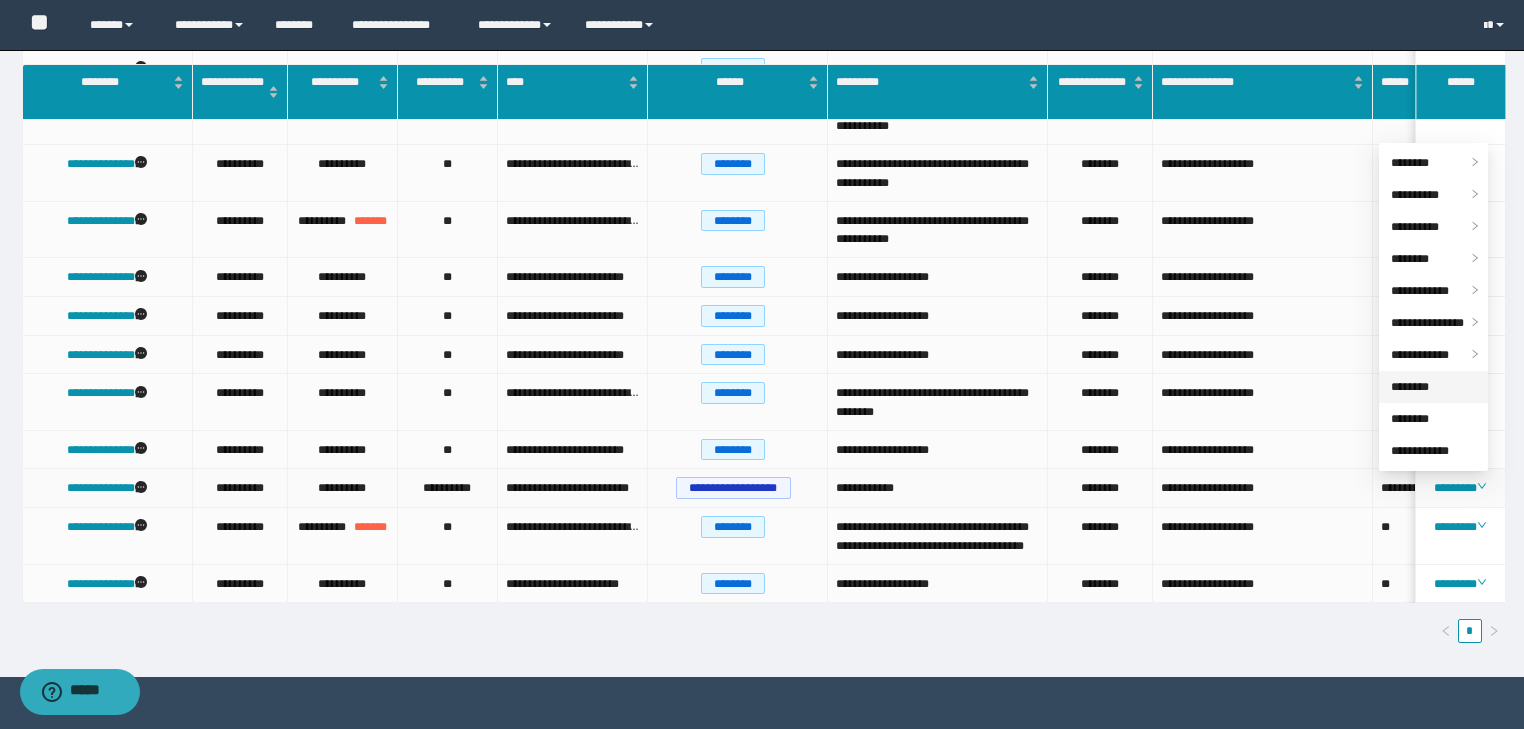 click on "********" at bounding box center [1410, 387] 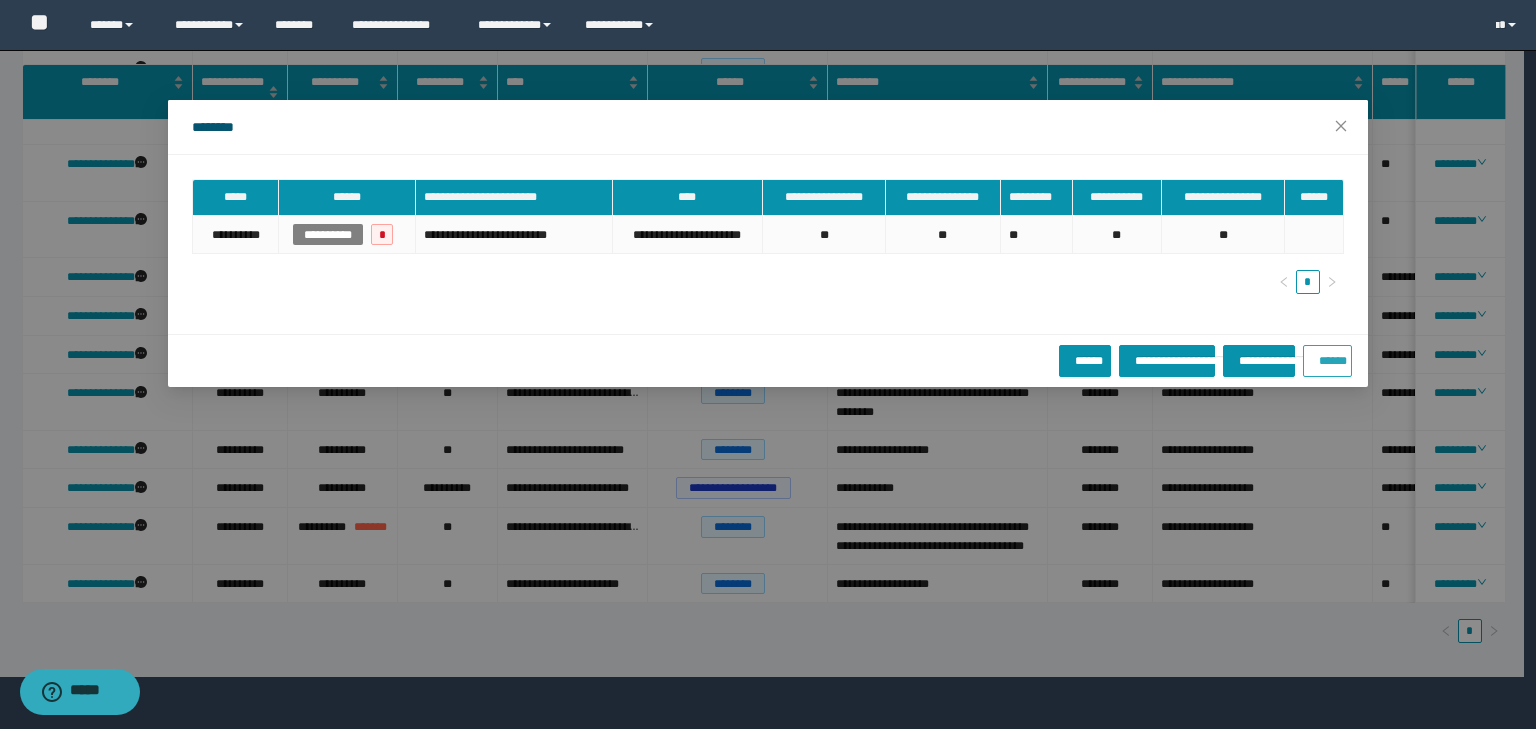 click on "******" at bounding box center [1327, 357] 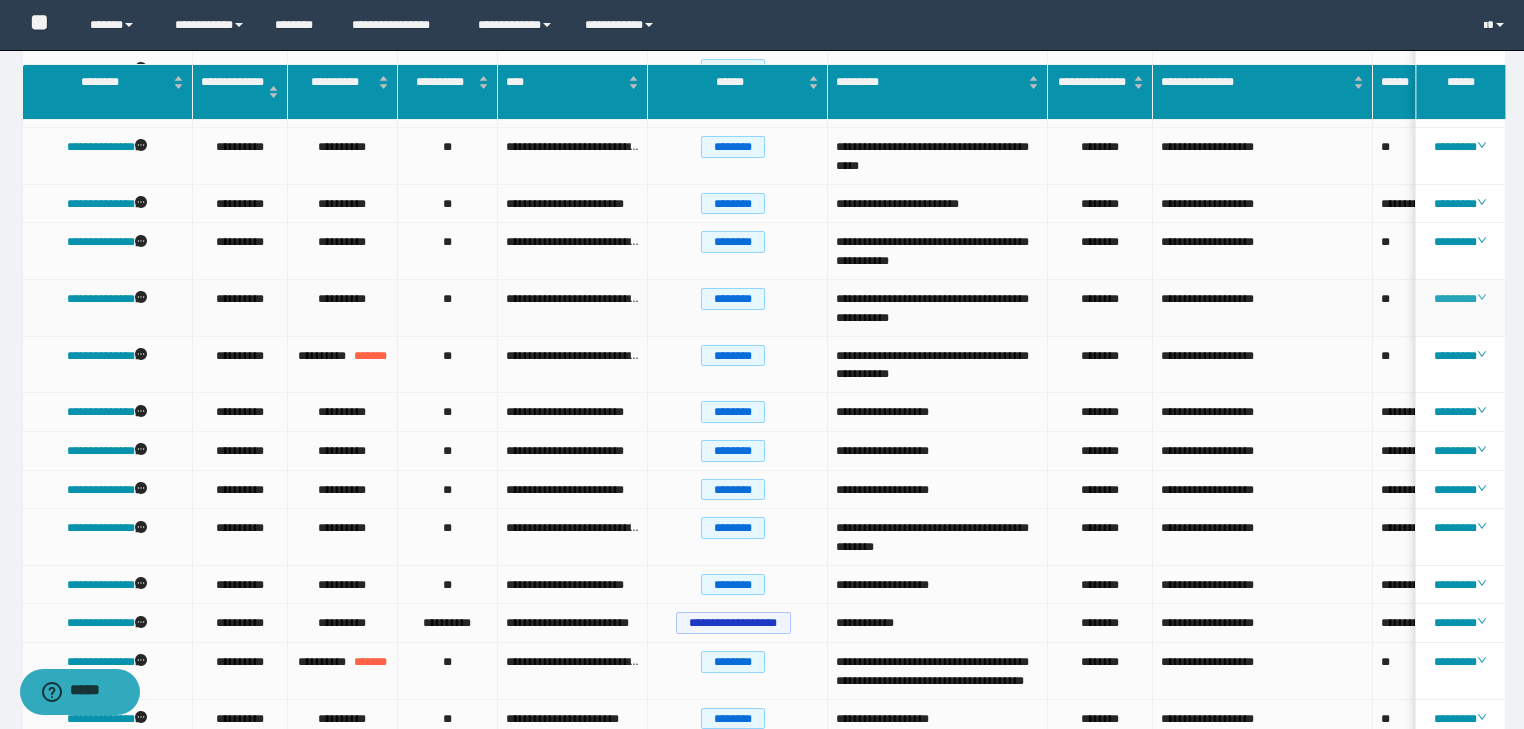 scroll, scrollTop: 0, scrollLeft: 0, axis: both 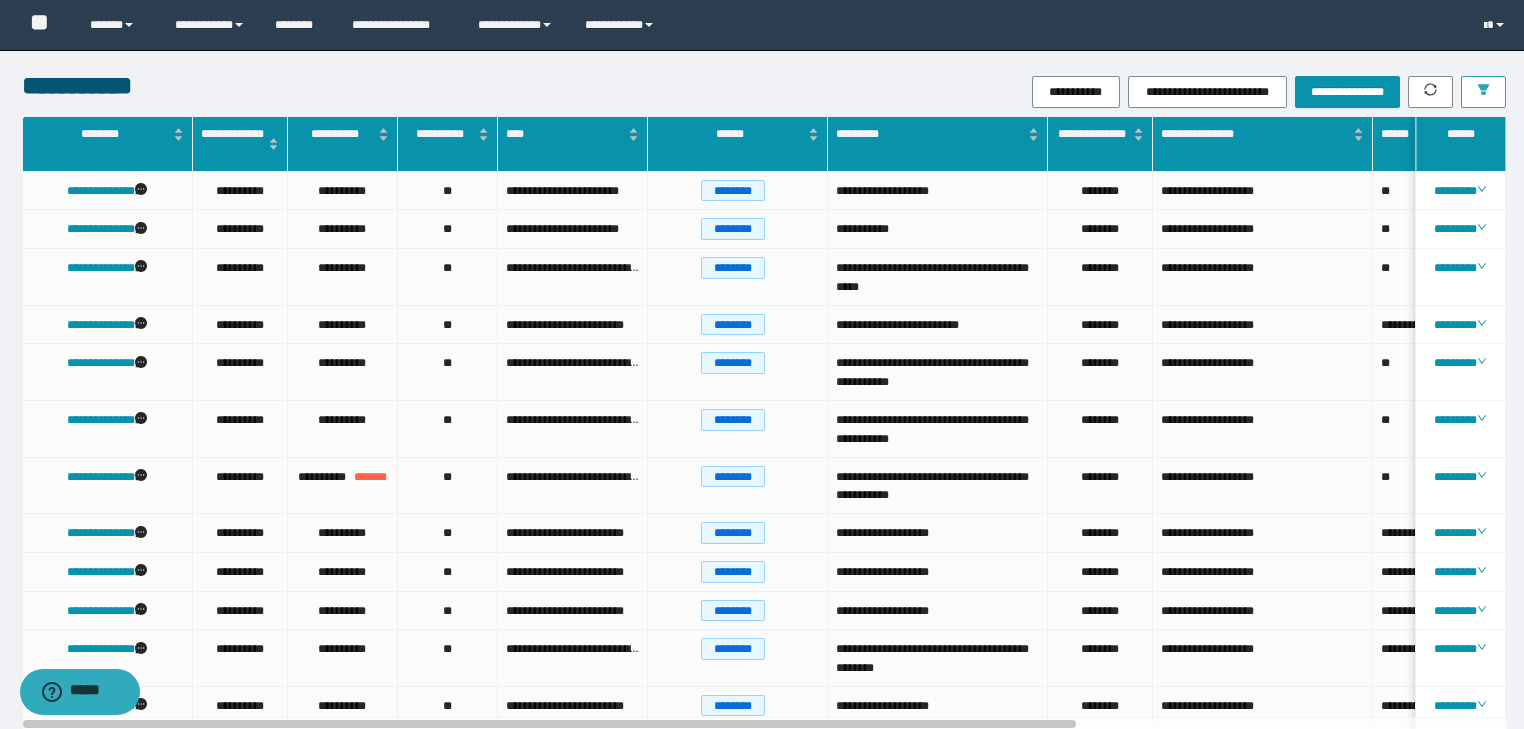 click at bounding box center (1483, 92) 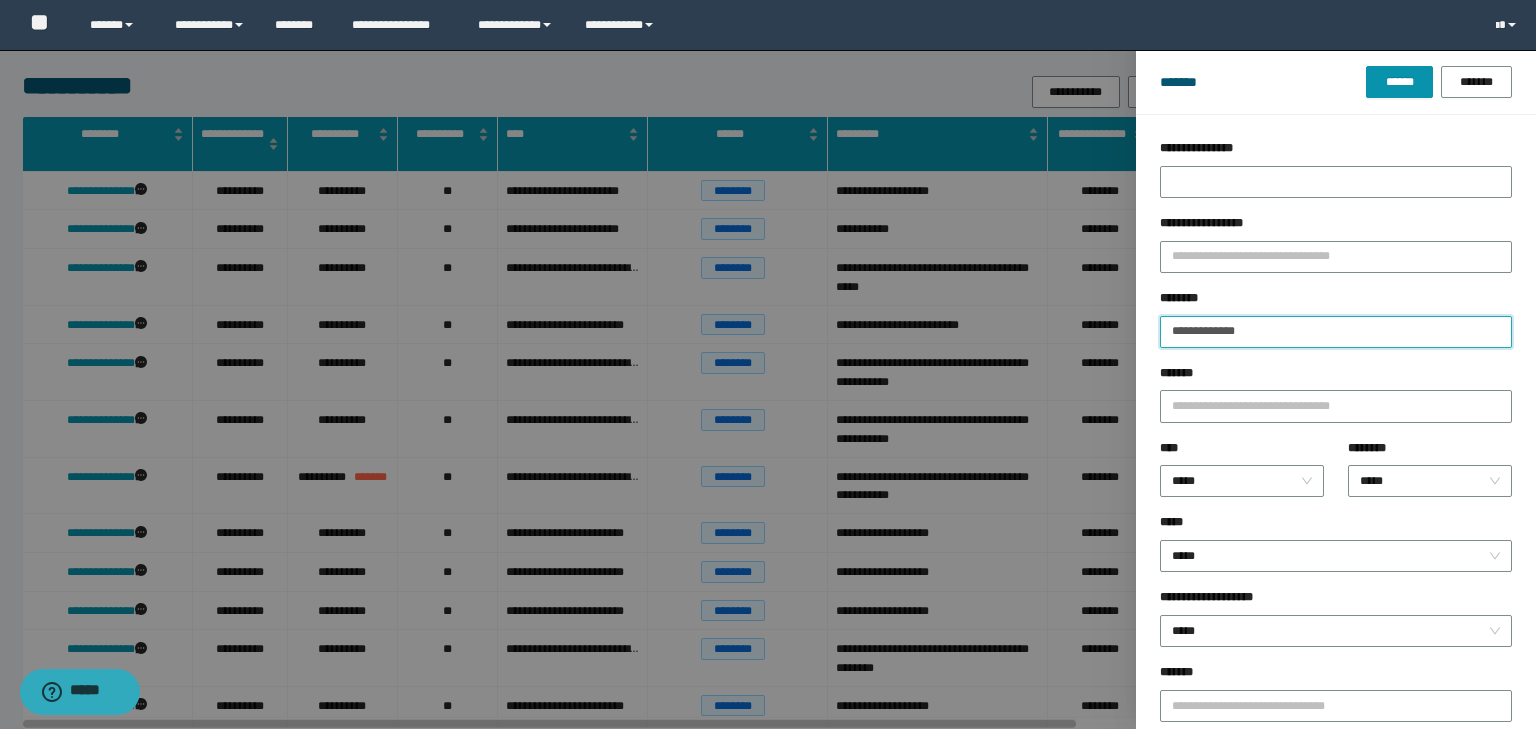 drag, startPoint x: 1295, startPoint y: 342, endPoint x: 1159, endPoint y: 336, distance: 136.1323 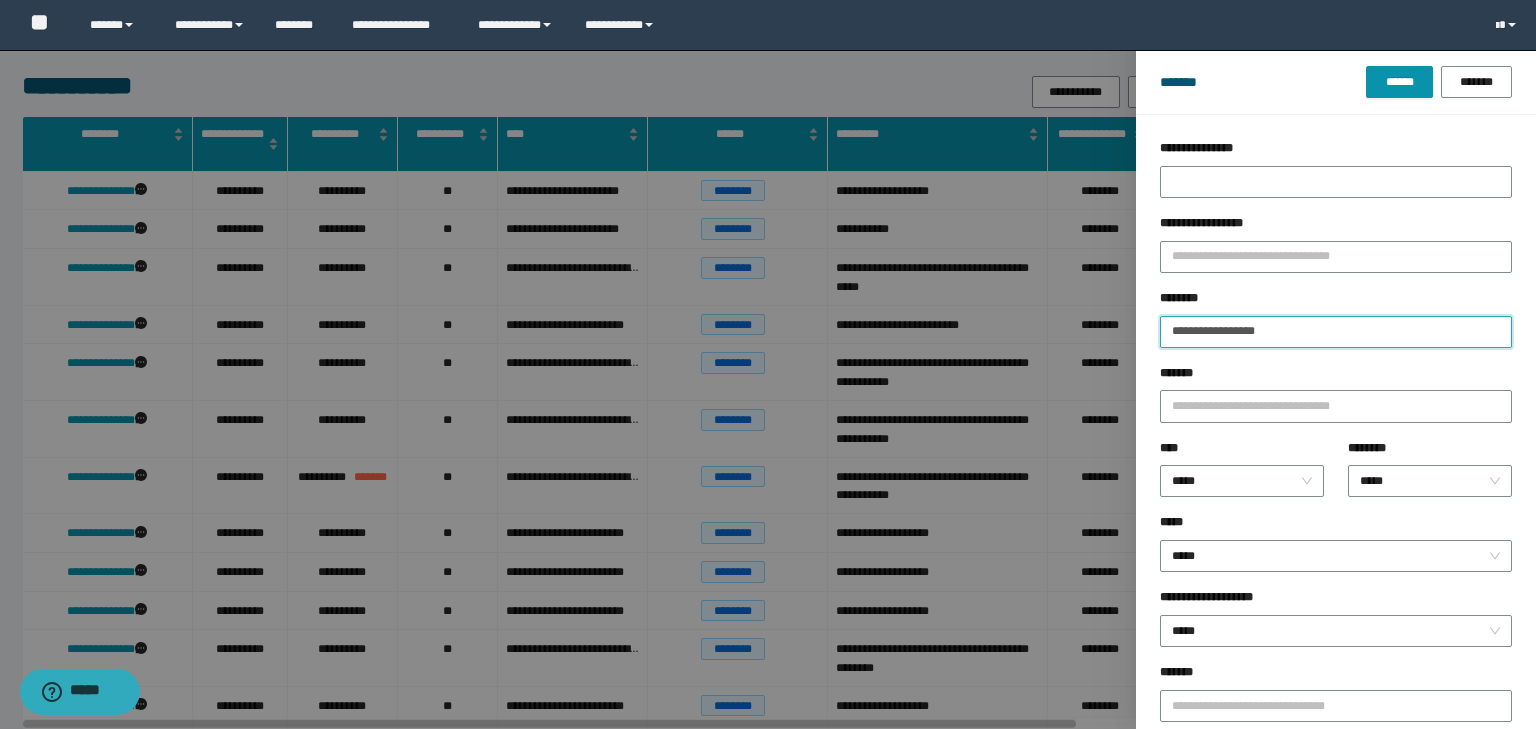 type on "**********" 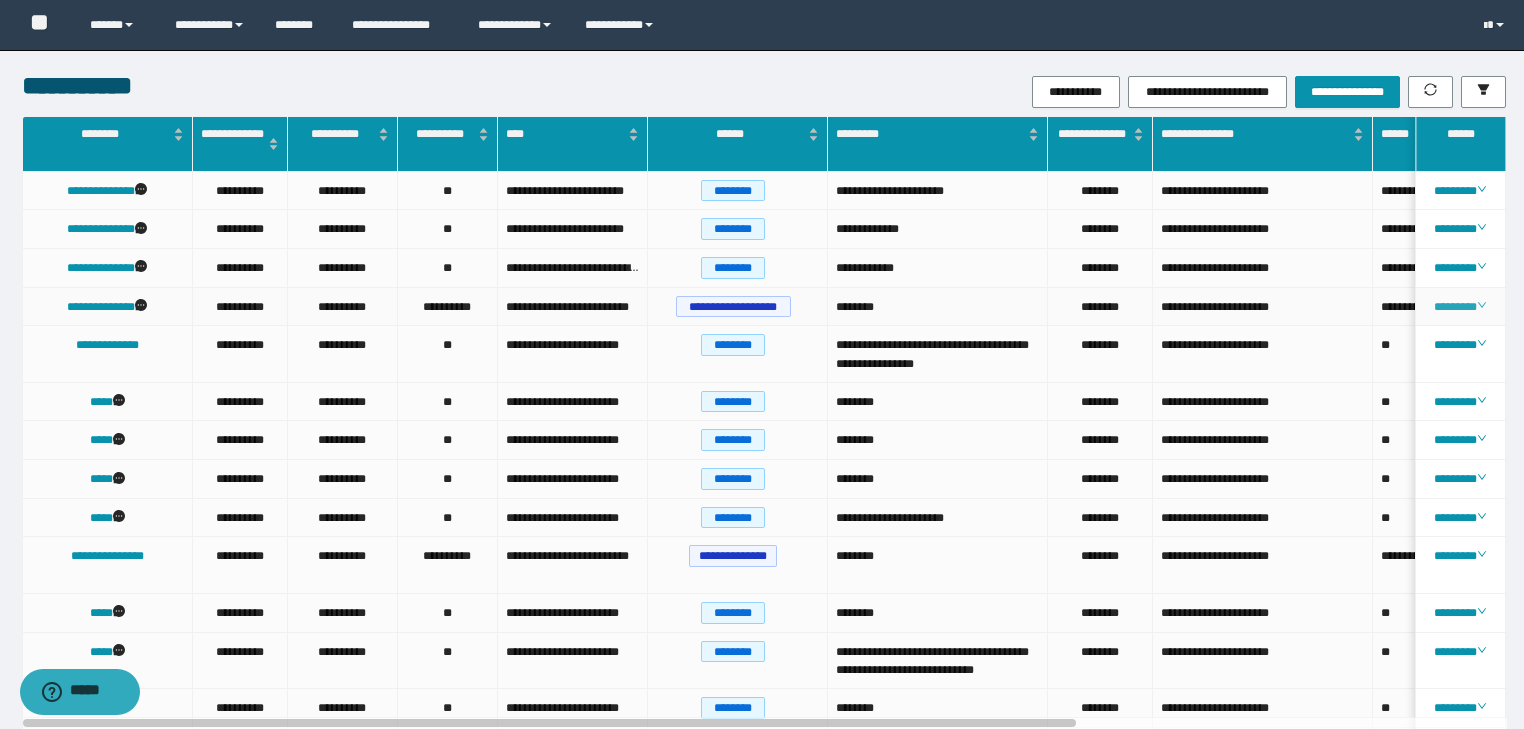 click on "********" at bounding box center [1460, 307] 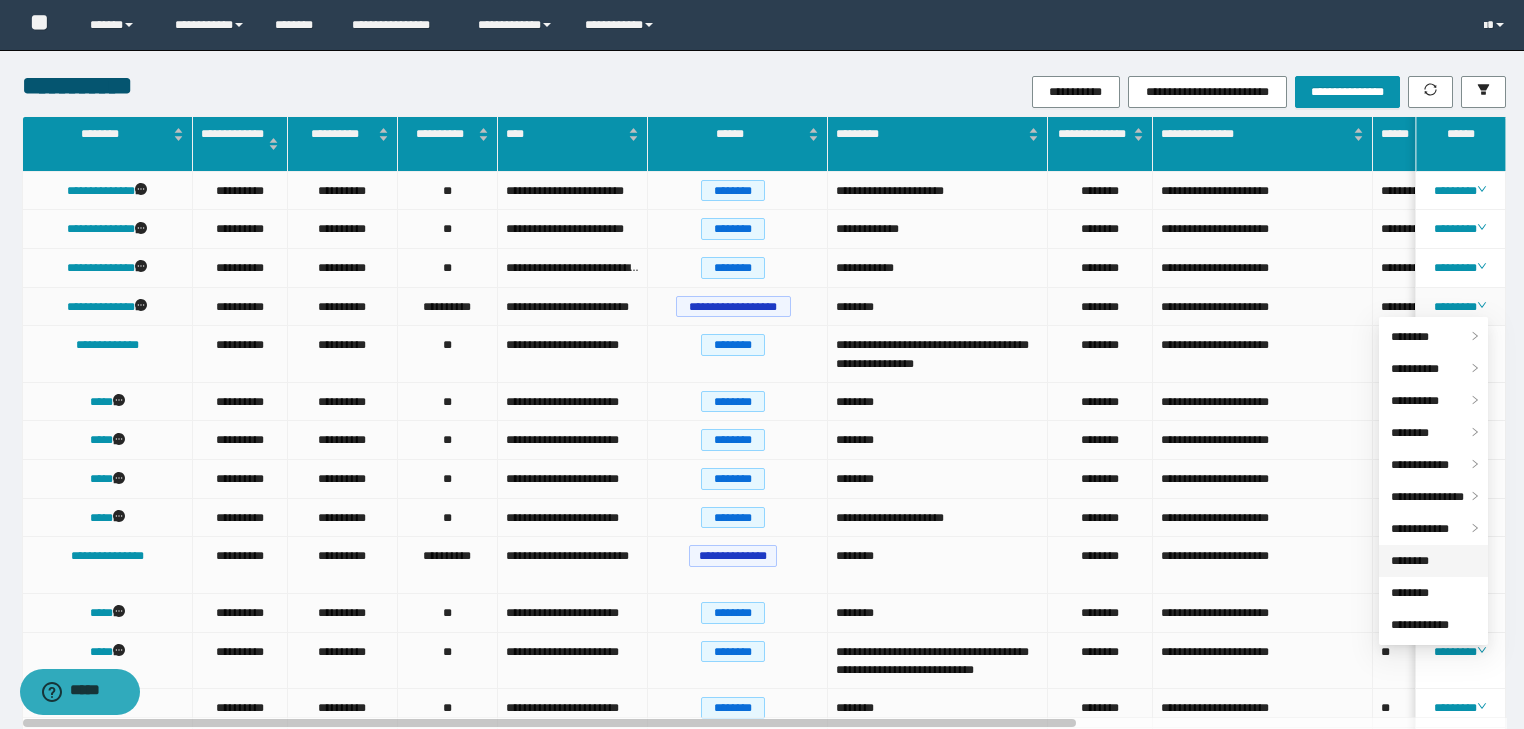 click on "********" at bounding box center (1410, 561) 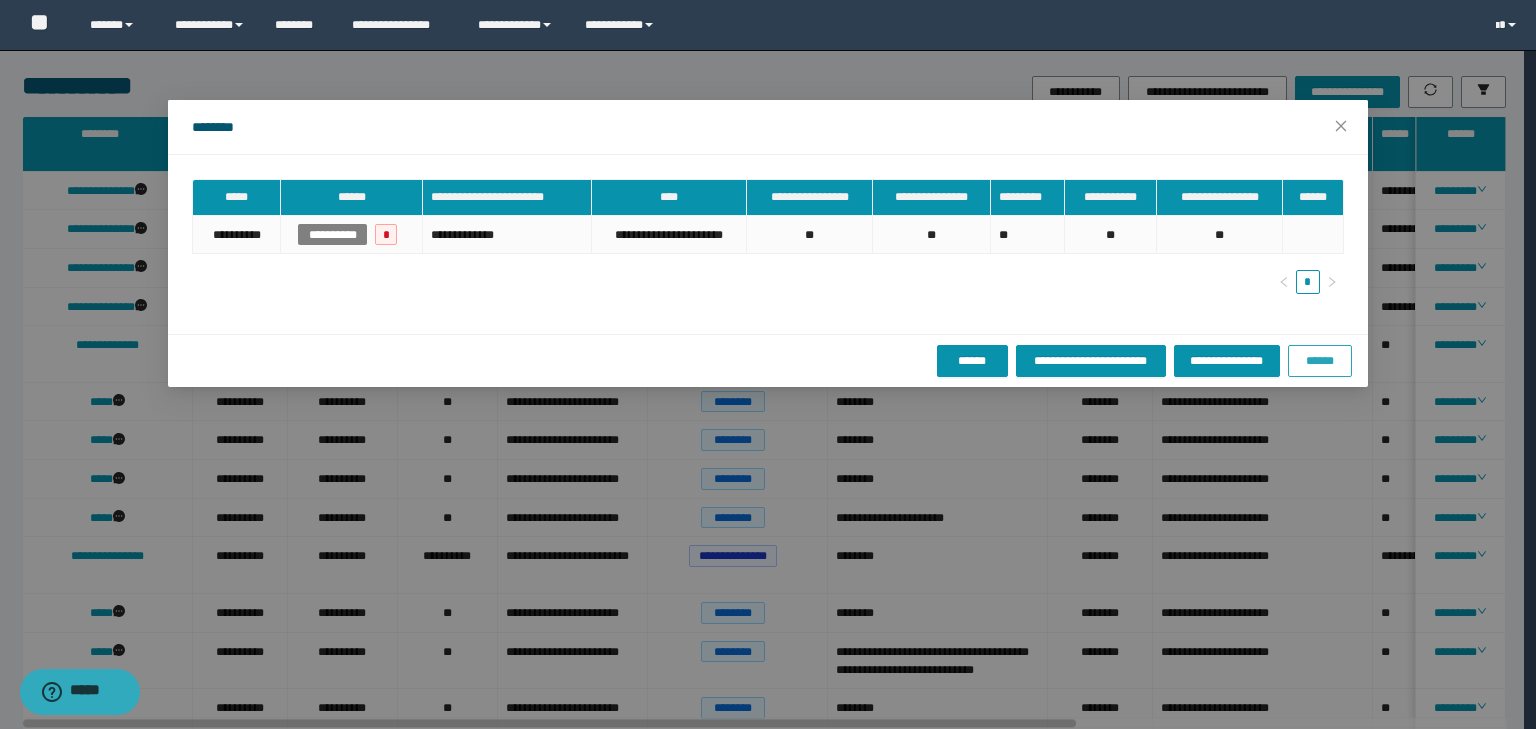 click on "******" at bounding box center [1320, 361] 